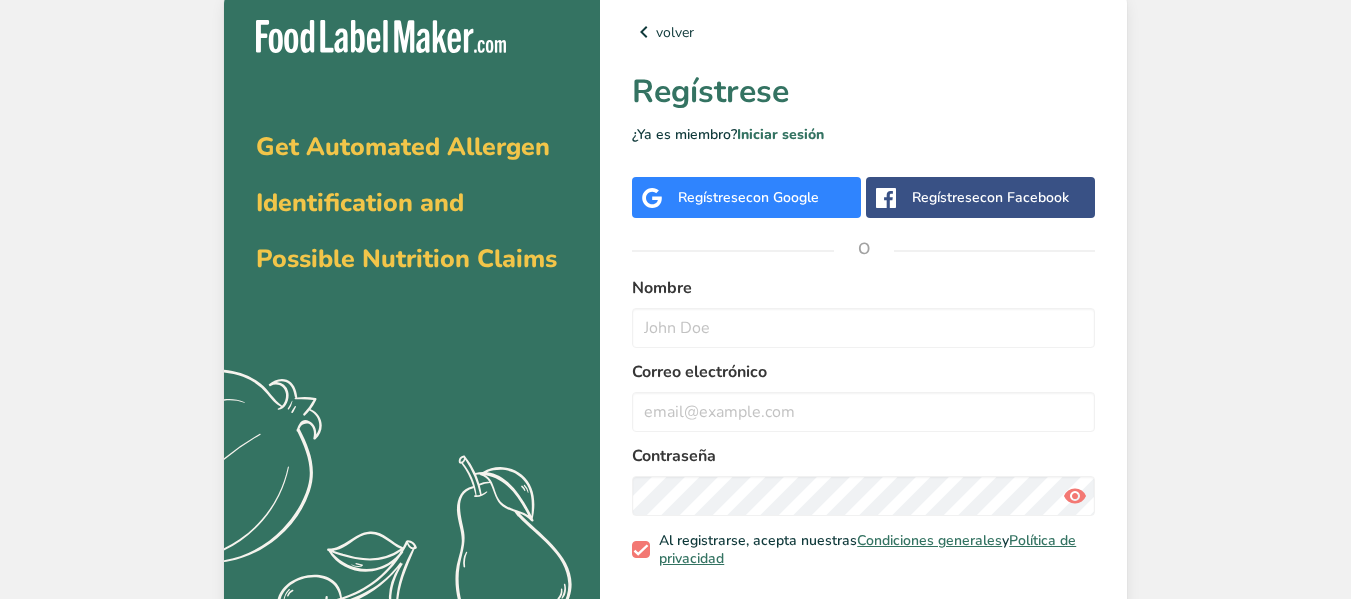 scroll, scrollTop: 0, scrollLeft: 0, axis: both 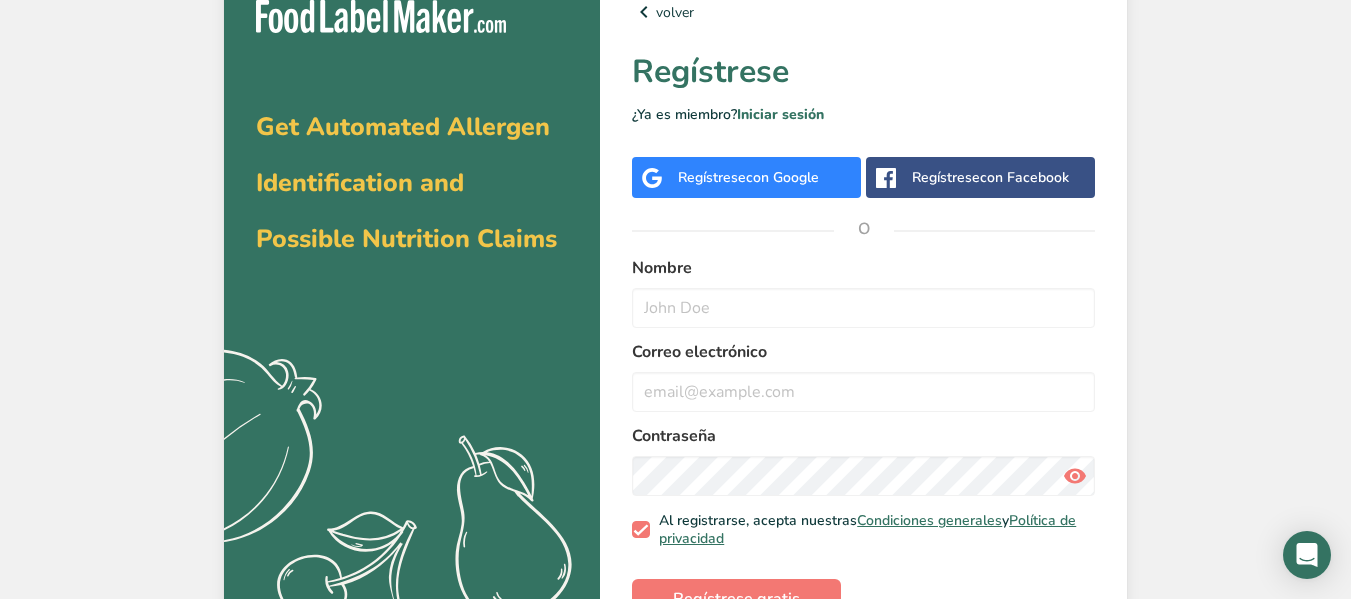 click on "Regístrese  con Google" at bounding box center (748, 177) 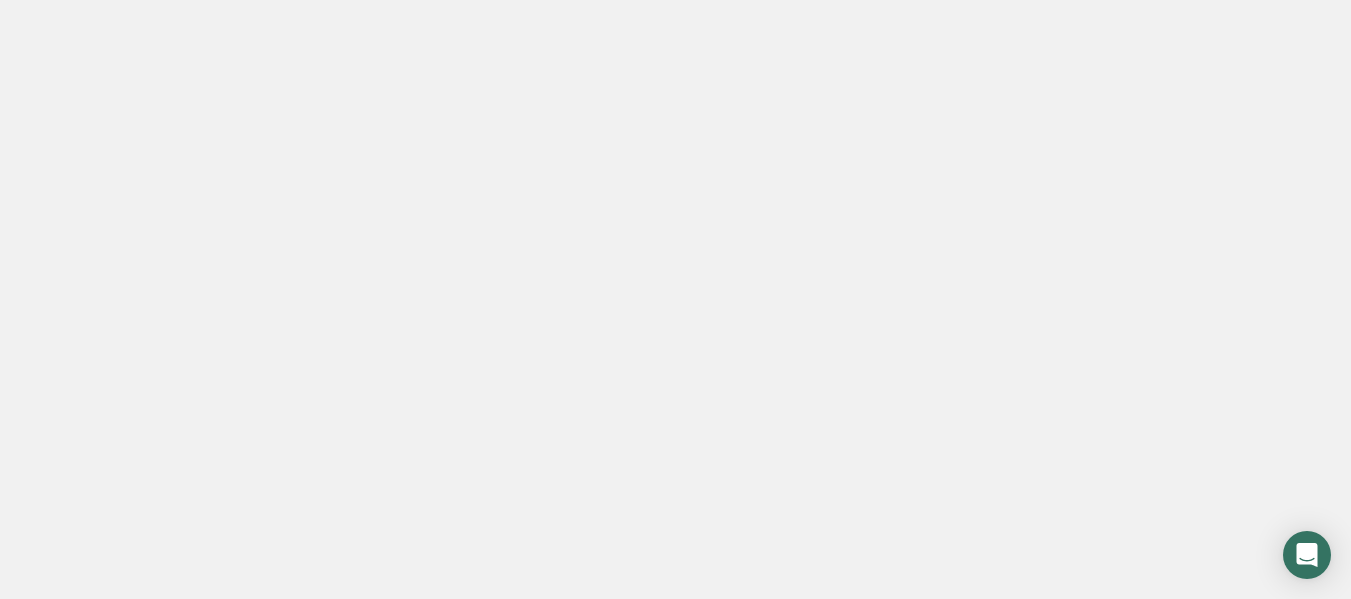 scroll, scrollTop: 0, scrollLeft: 0, axis: both 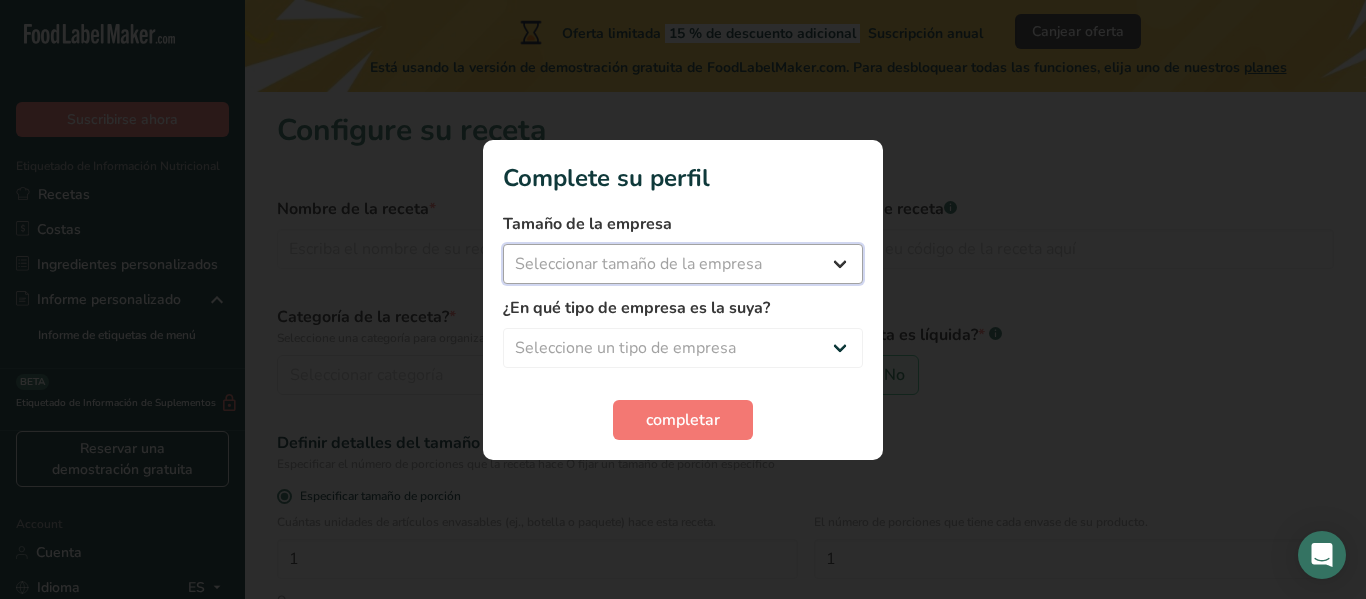 click on "Seleccionar tamaño de la empresa
Menos de 10 empleados
De 10 a 50 empleados
De 51 a 500 empleados
Más de 500 empleados" at bounding box center [683, 264] 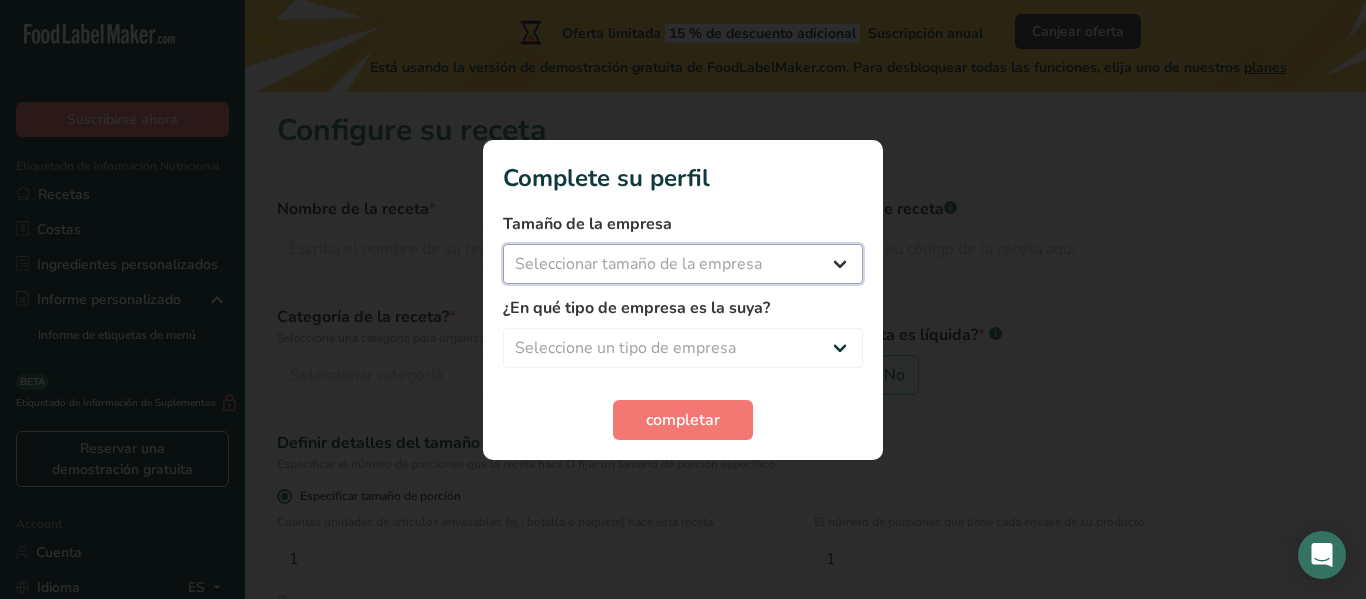 select on "1" 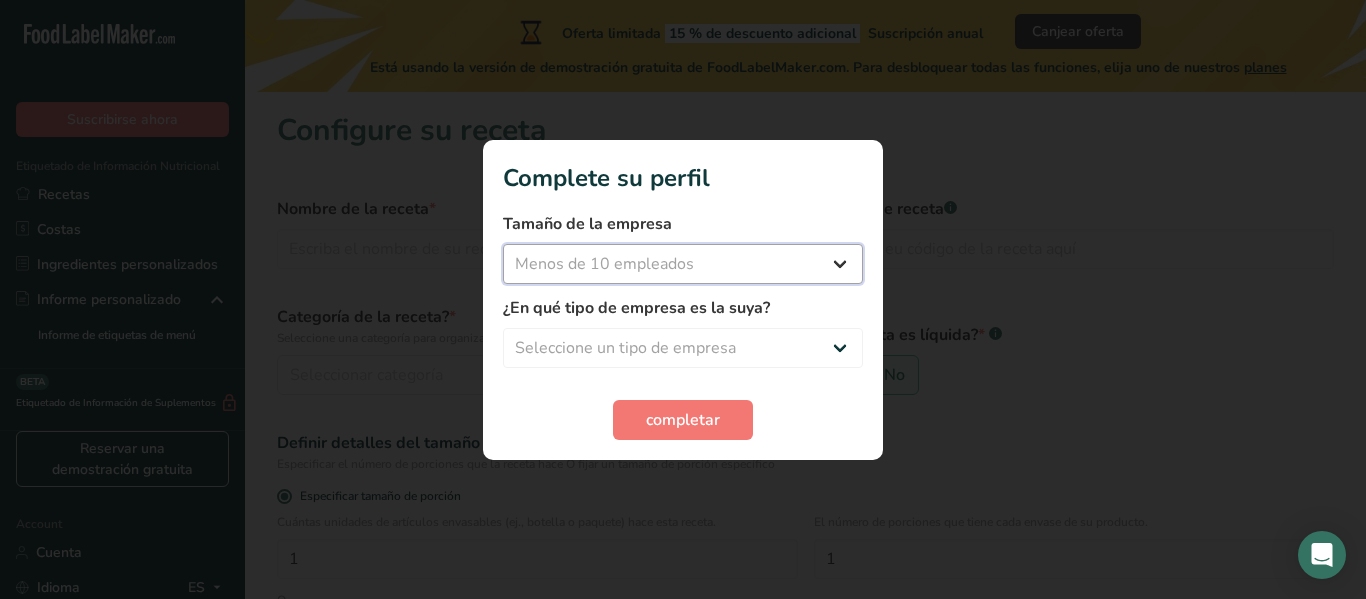 click on "Seleccionar tamaño de la empresa
Menos de 10 empleados
De 10 a 50 empleados
De 51 a 500 empleados
Más de 500 empleados" at bounding box center [683, 264] 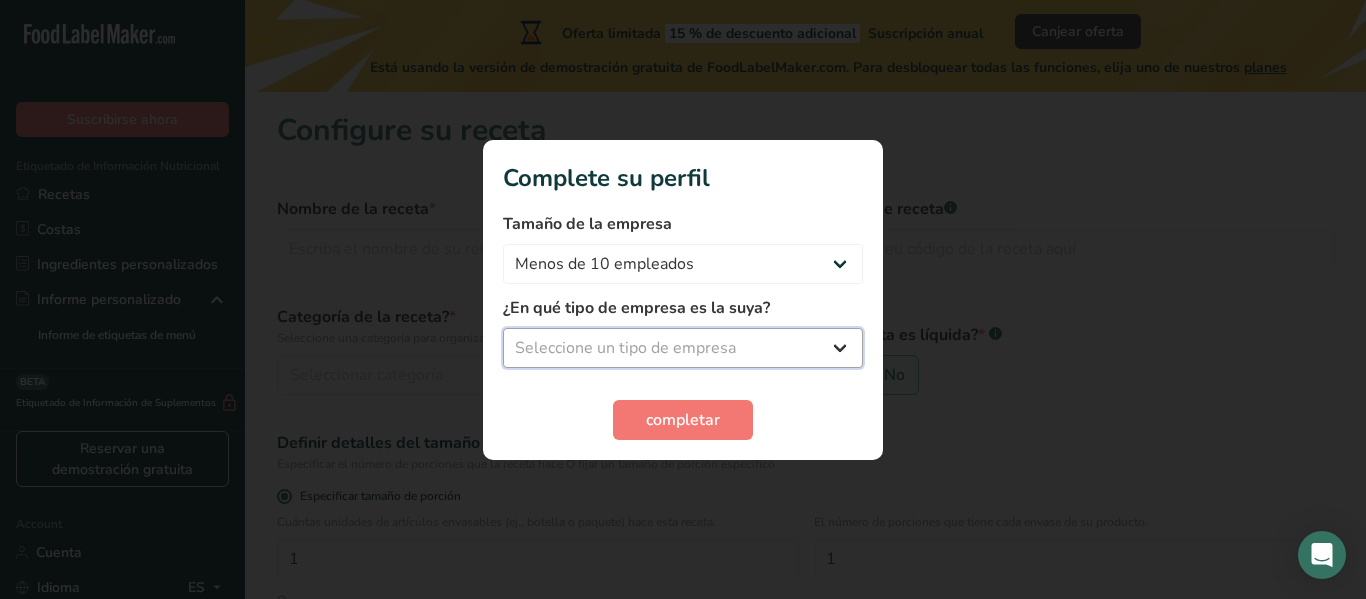click on "Seleccione un tipo de empresa
Fabricante de alimentos envasados
Restaurante y cafetería
Panadería
Empresa de comidas preparadas y cáterin
Nutricionista
Bloguero gastronómico
Entrenador personal
Otro" at bounding box center [683, 348] 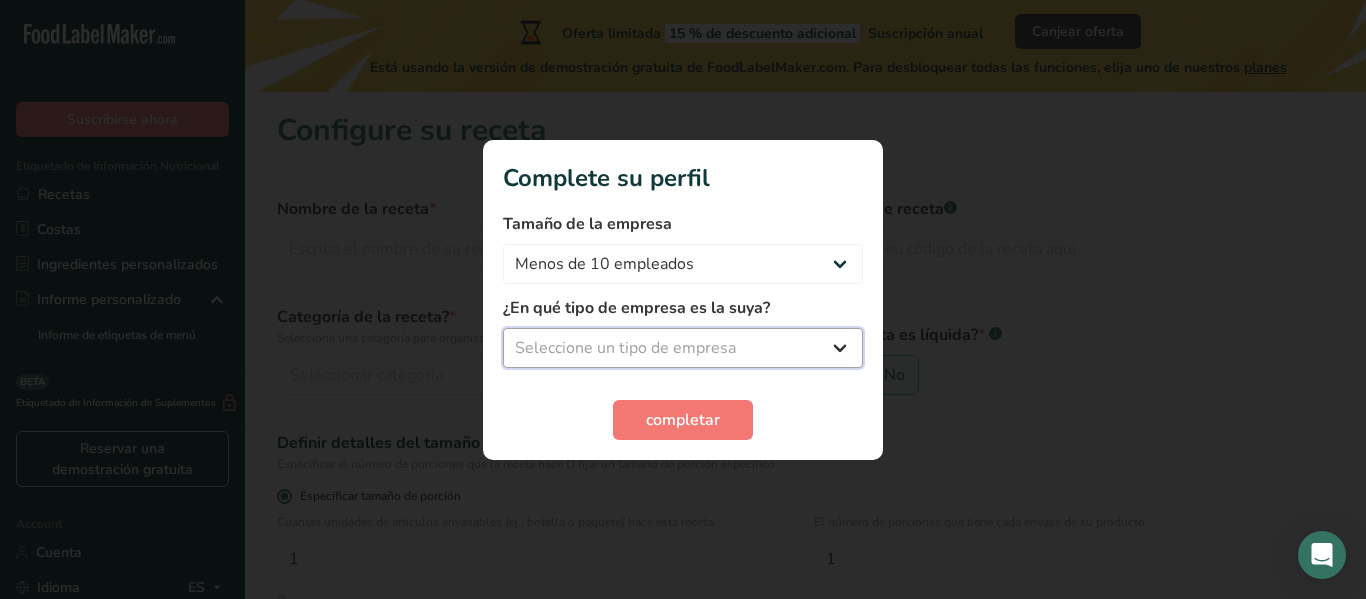 select on "4" 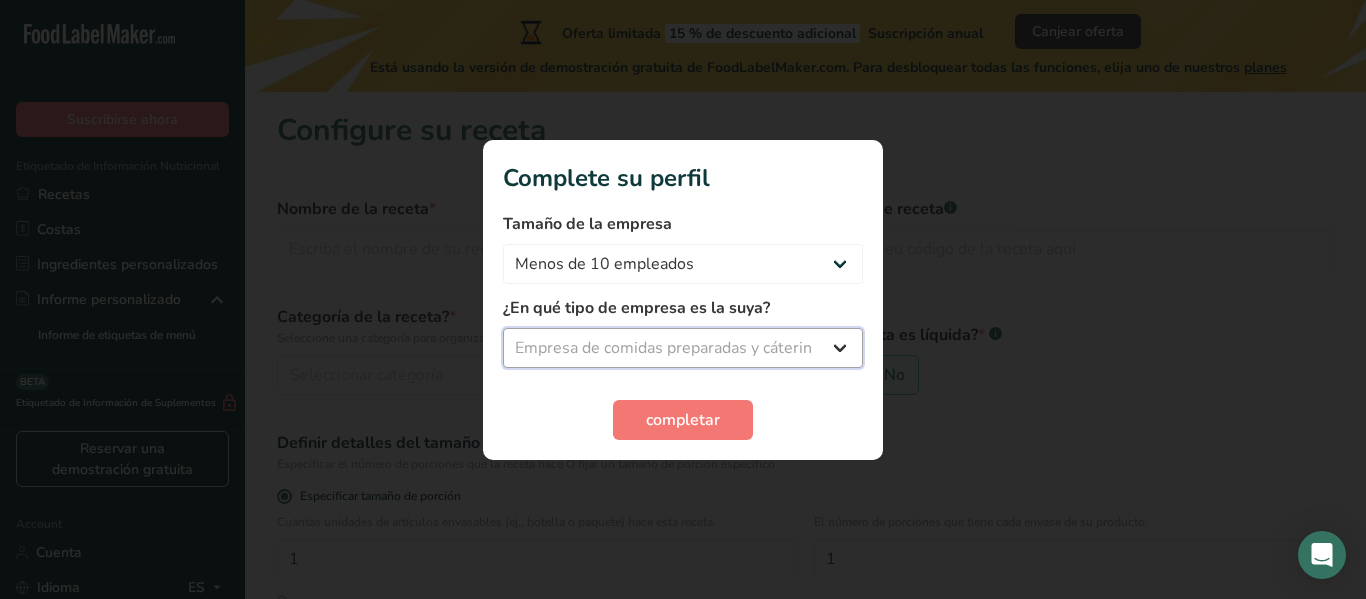 click on "Seleccione un tipo de empresa
Fabricante de alimentos envasados
Restaurante y cafetería
Panadería
Empresa de comidas preparadas y cáterin
Nutricionista
Bloguero gastronómico
Entrenador personal
Otro" at bounding box center (683, 348) 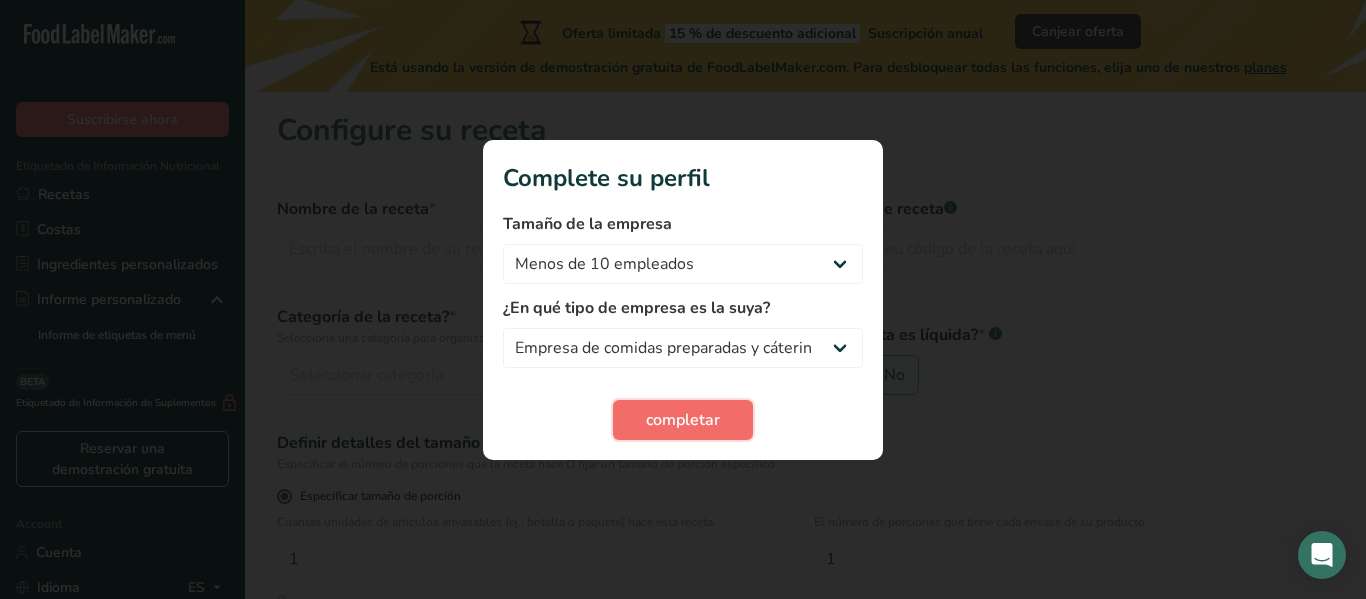 click on "completar" at bounding box center (683, 420) 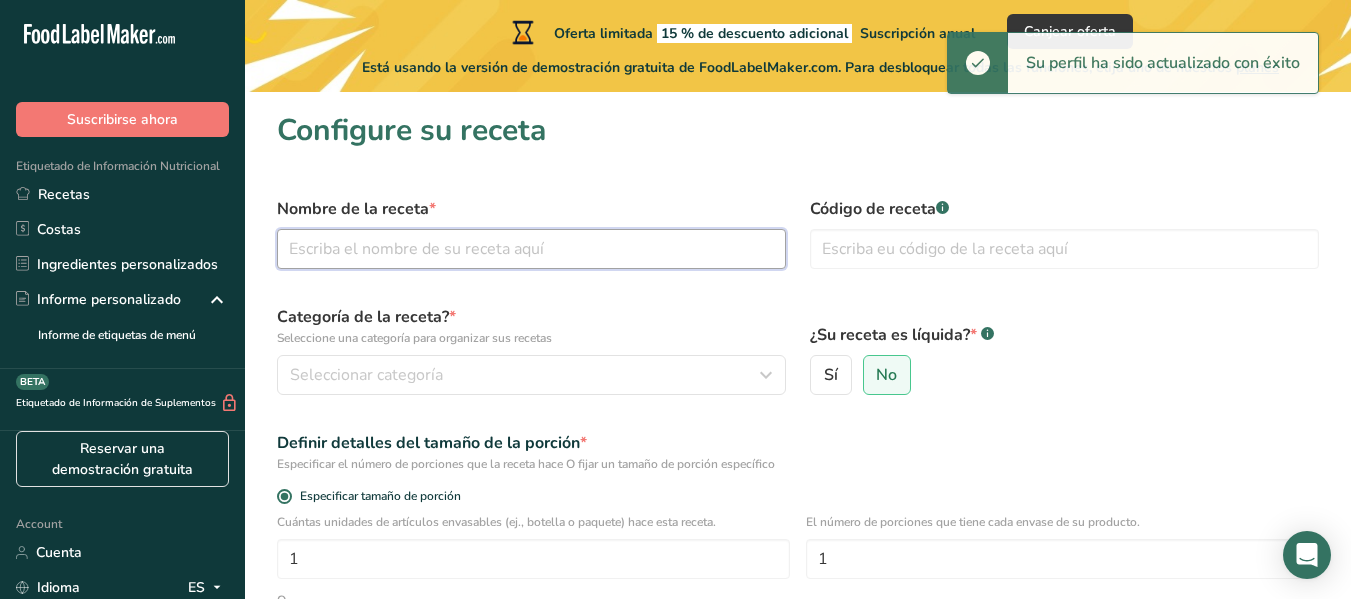 click at bounding box center (531, 249) 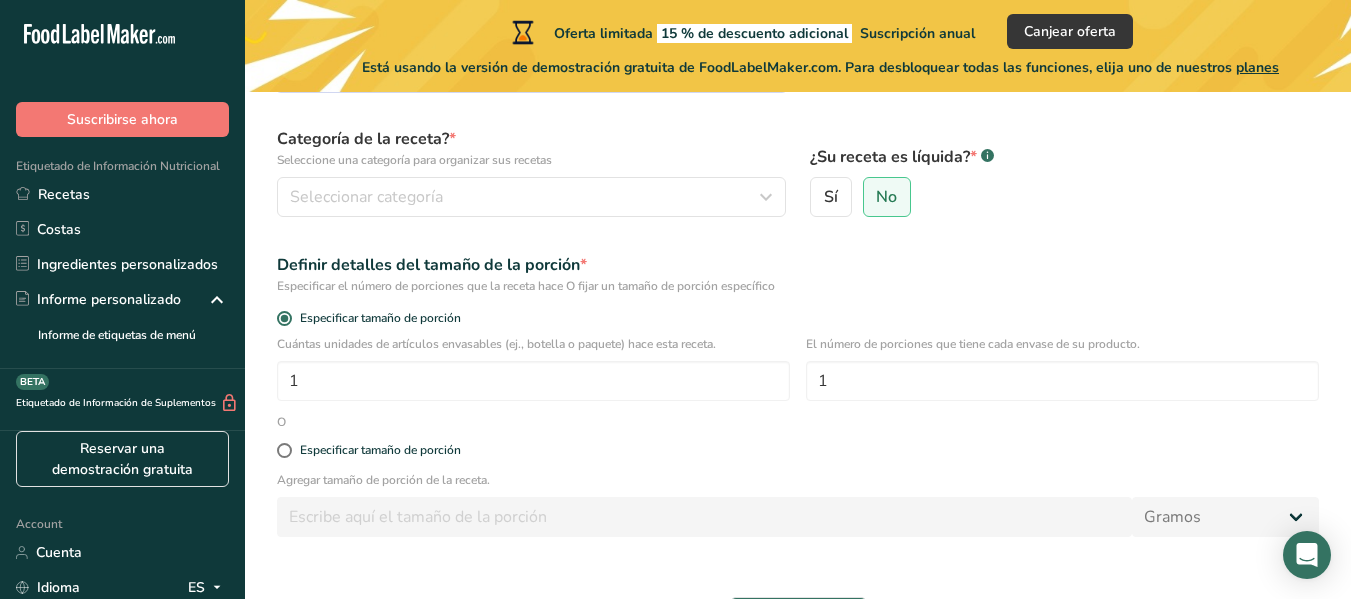 scroll, scrollTop: 312, scrollLeft: 0, axis: vertical 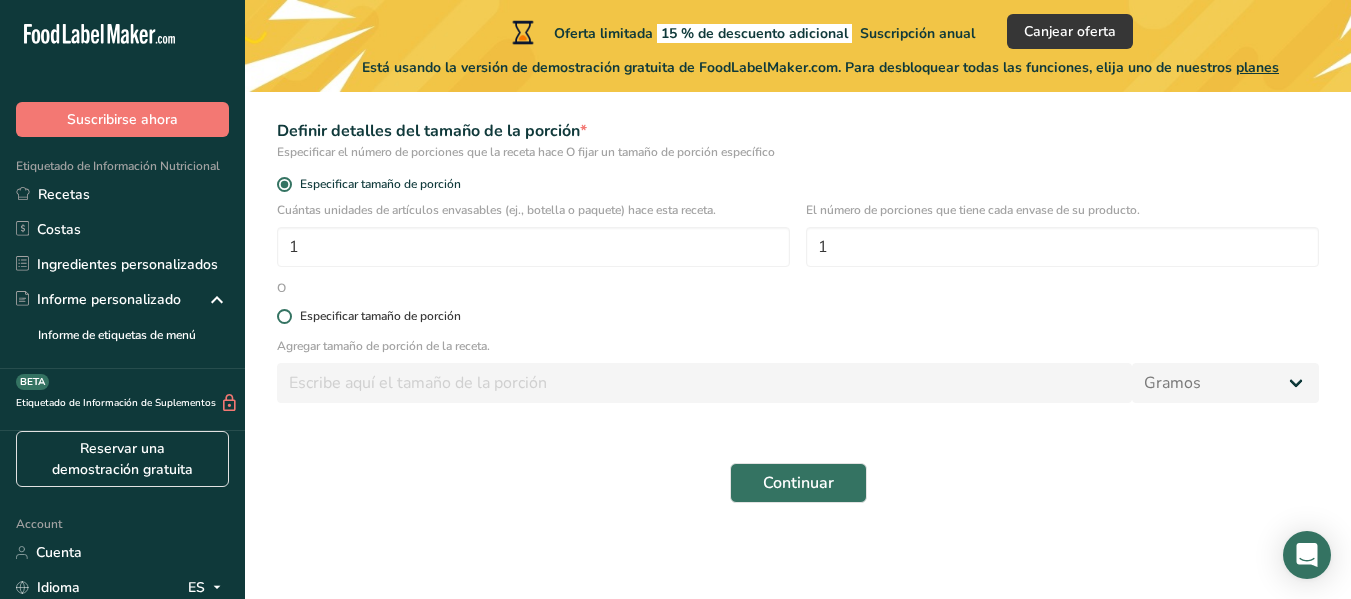 click at bounding box center (284, 316) 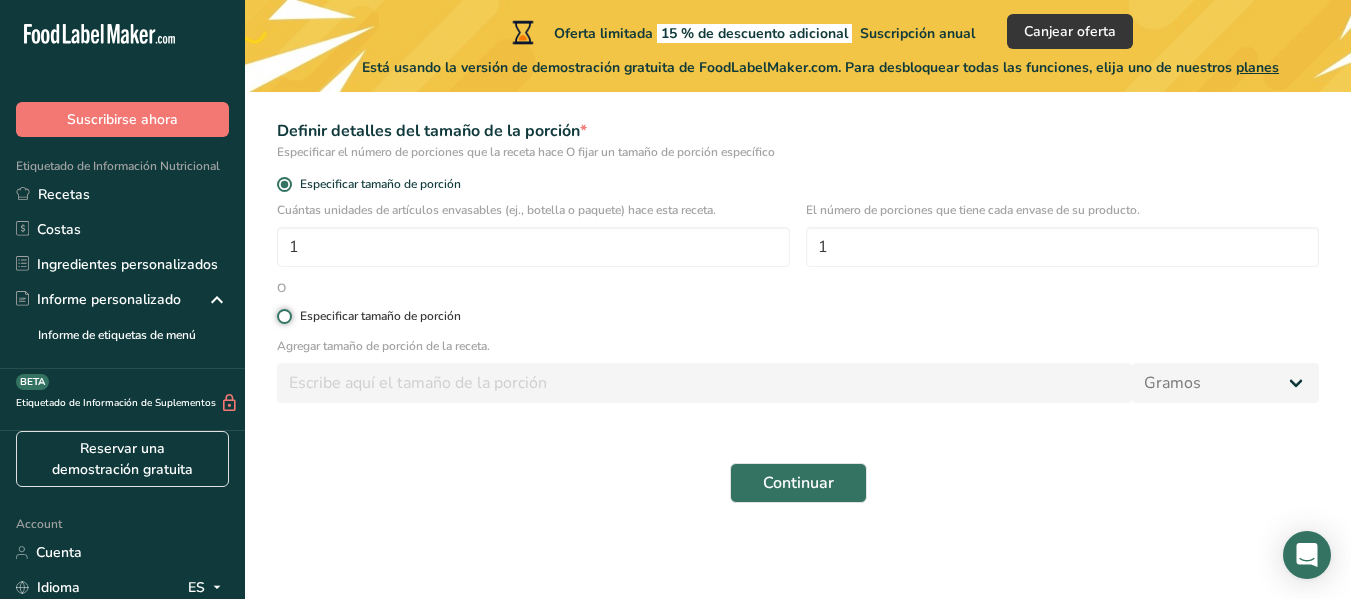 click on "Especificar tamaño de porción" at bounding box center (283, 316) 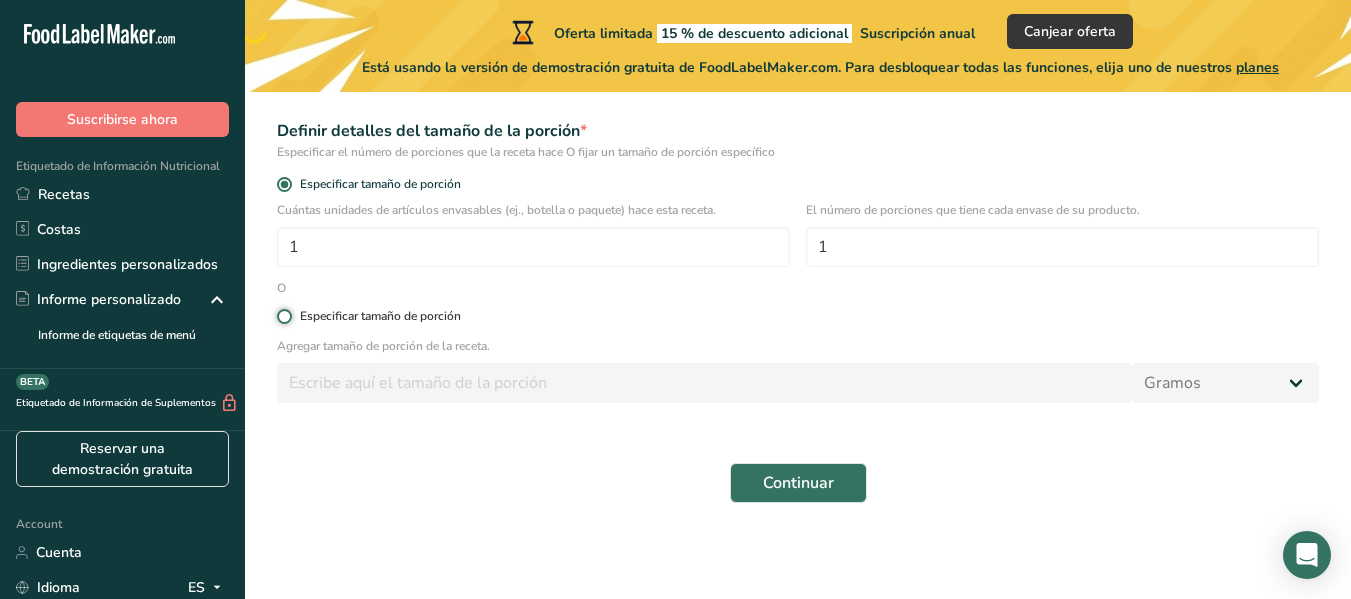 radio on "true" 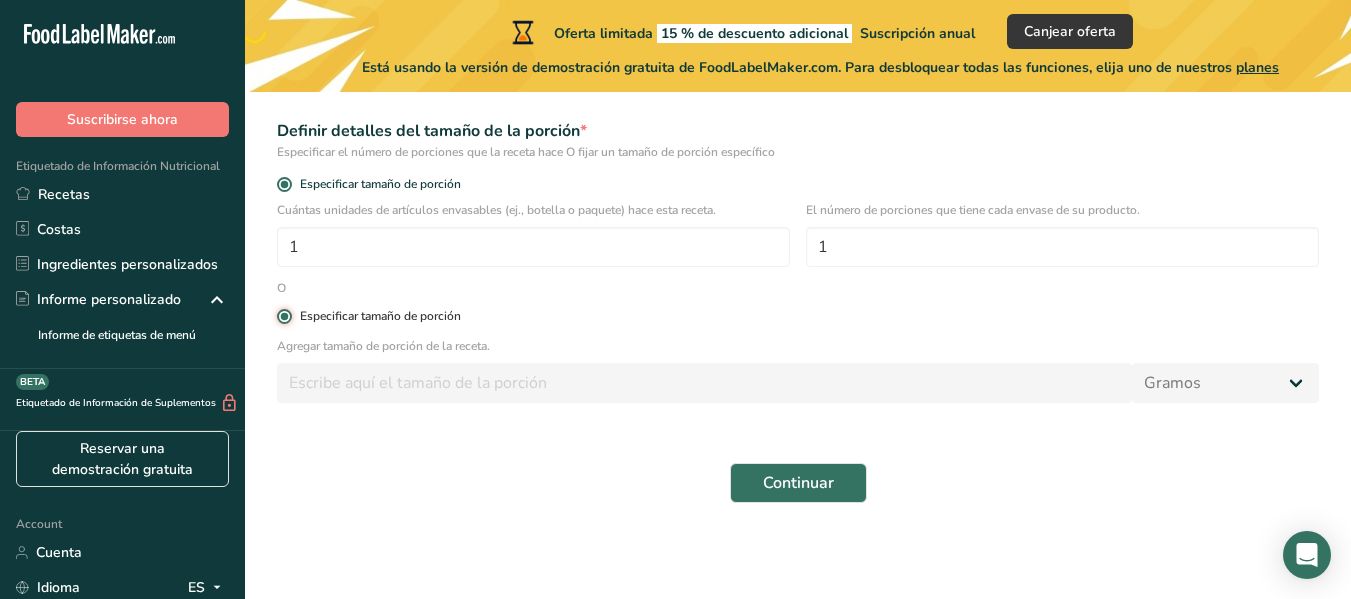radio on "false" 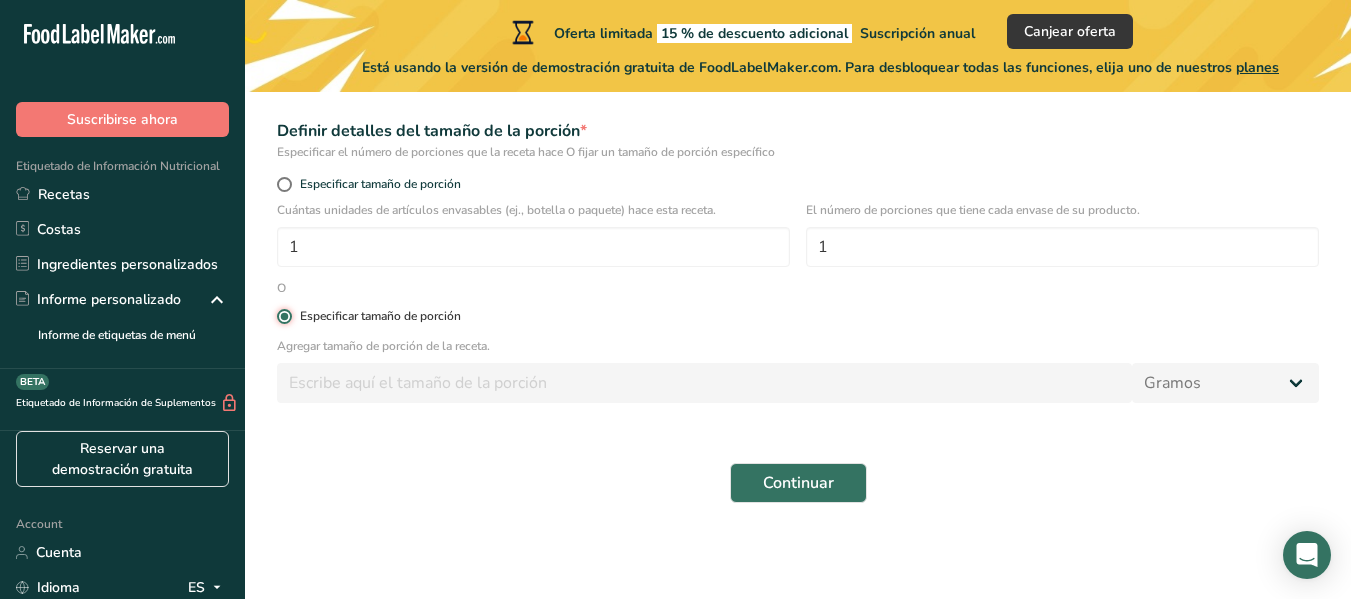 type 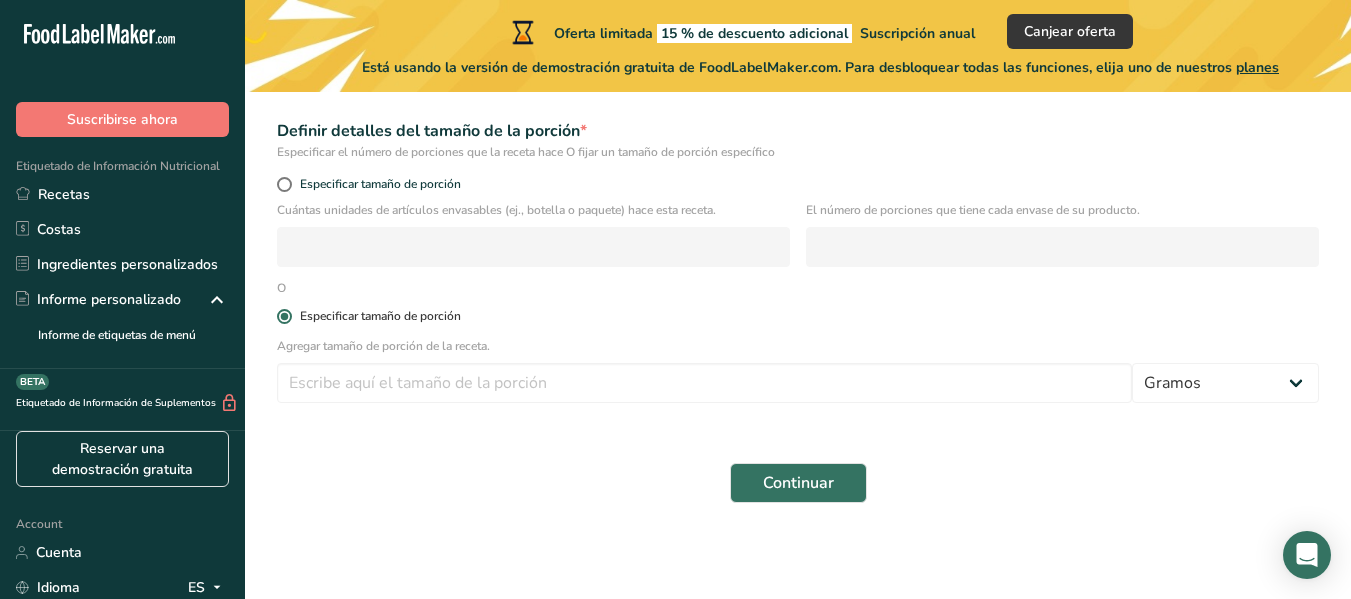 click at bounding box center (284, 316) 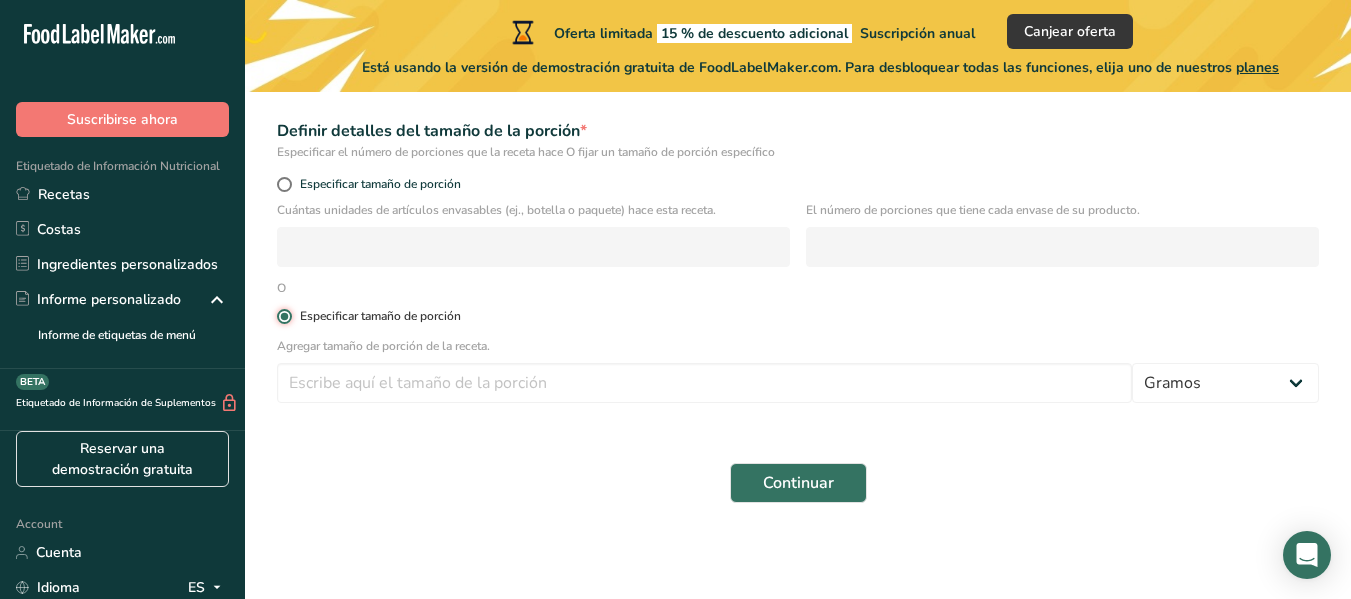 click on "Especificar tamaño de porción" at bounding box center (283, 316) 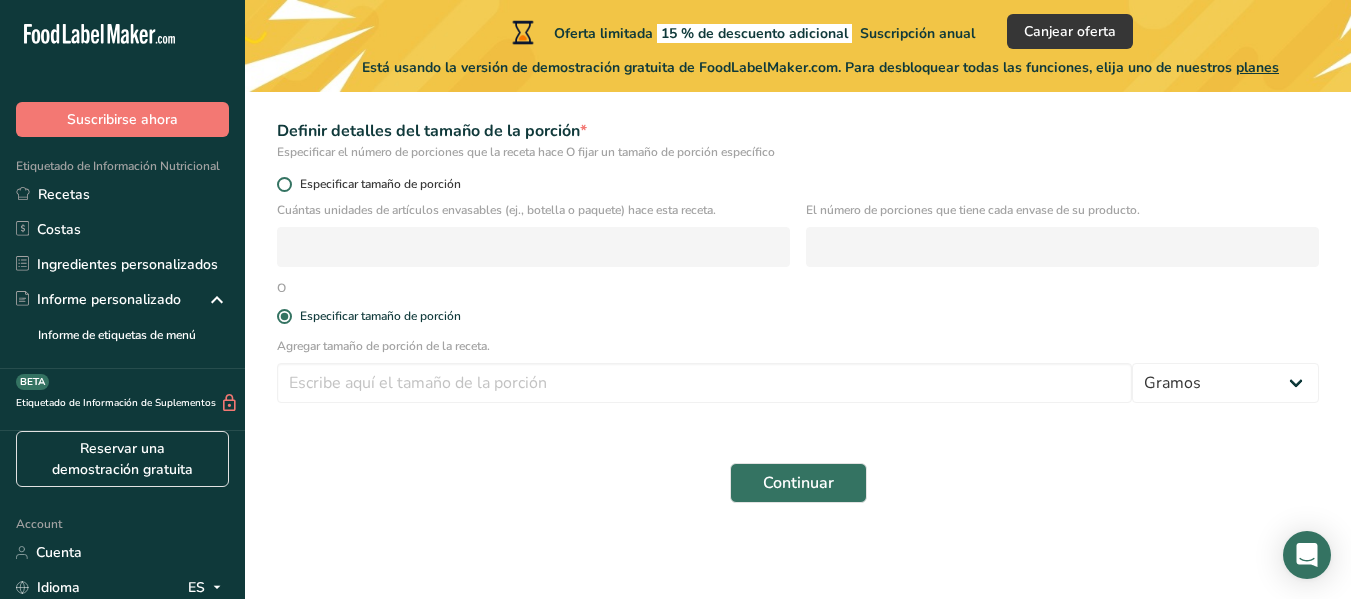 click at bounding box center (284, 184) 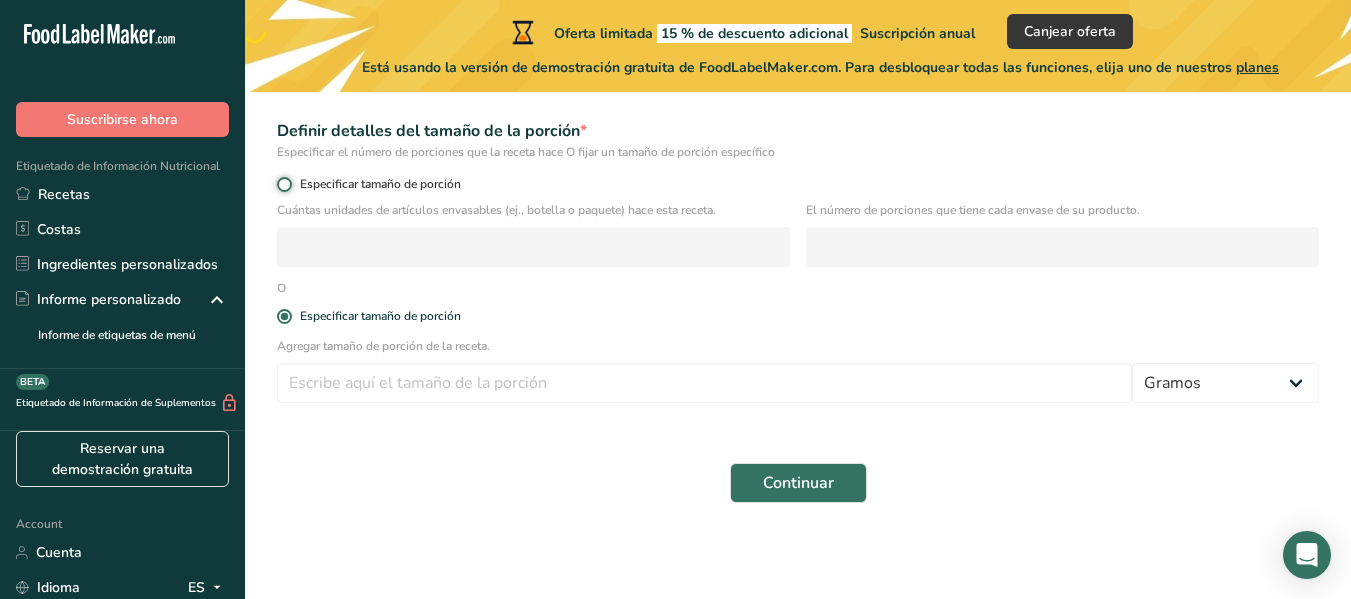 click on "Especificar tamaño de porción" at bounding box center (283, 184) 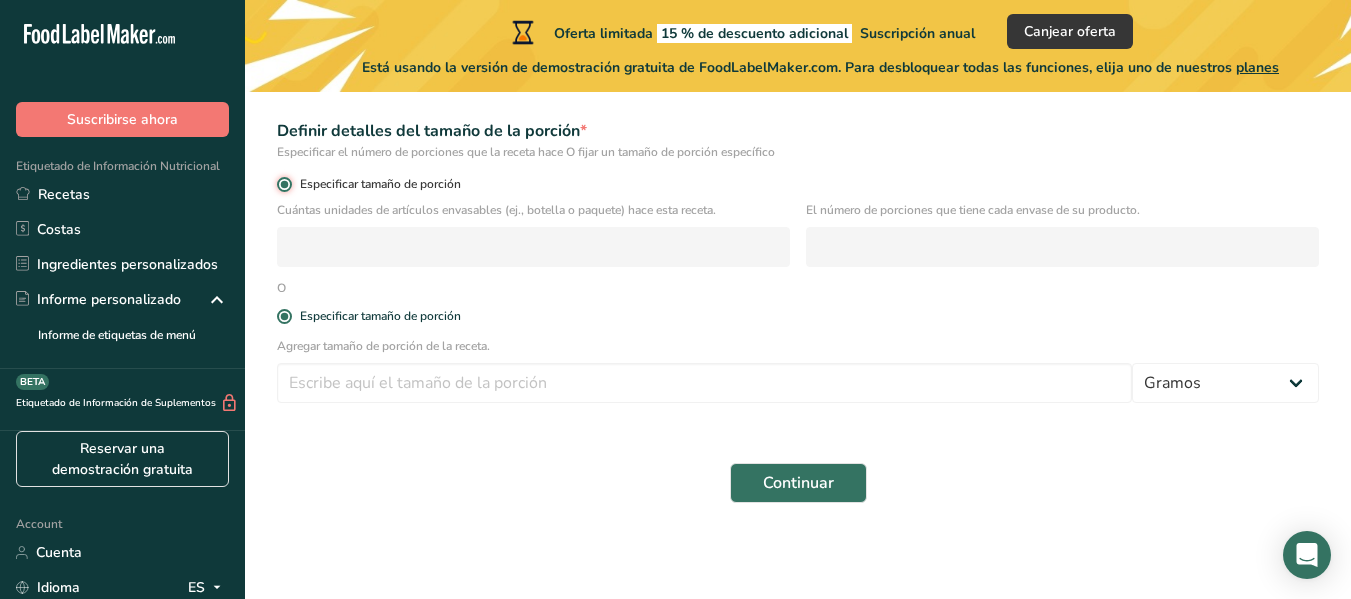 radio on "false" 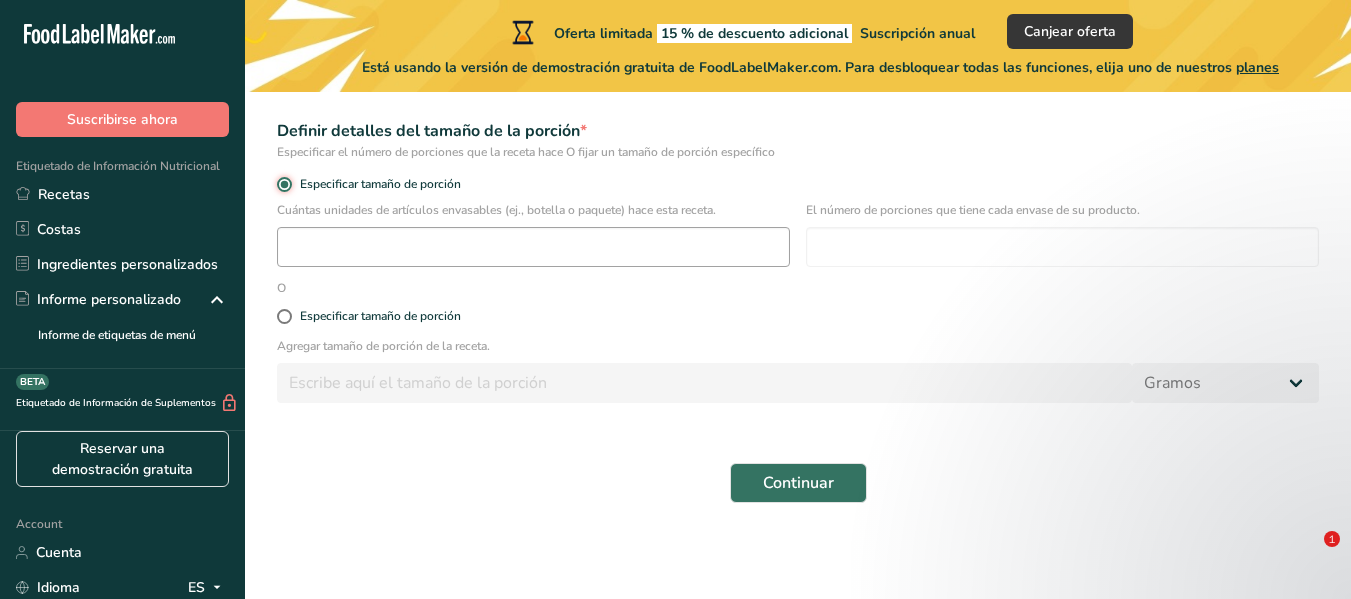 scroll, scrollTop: 239, scrollLeft: 0, axis: vertical 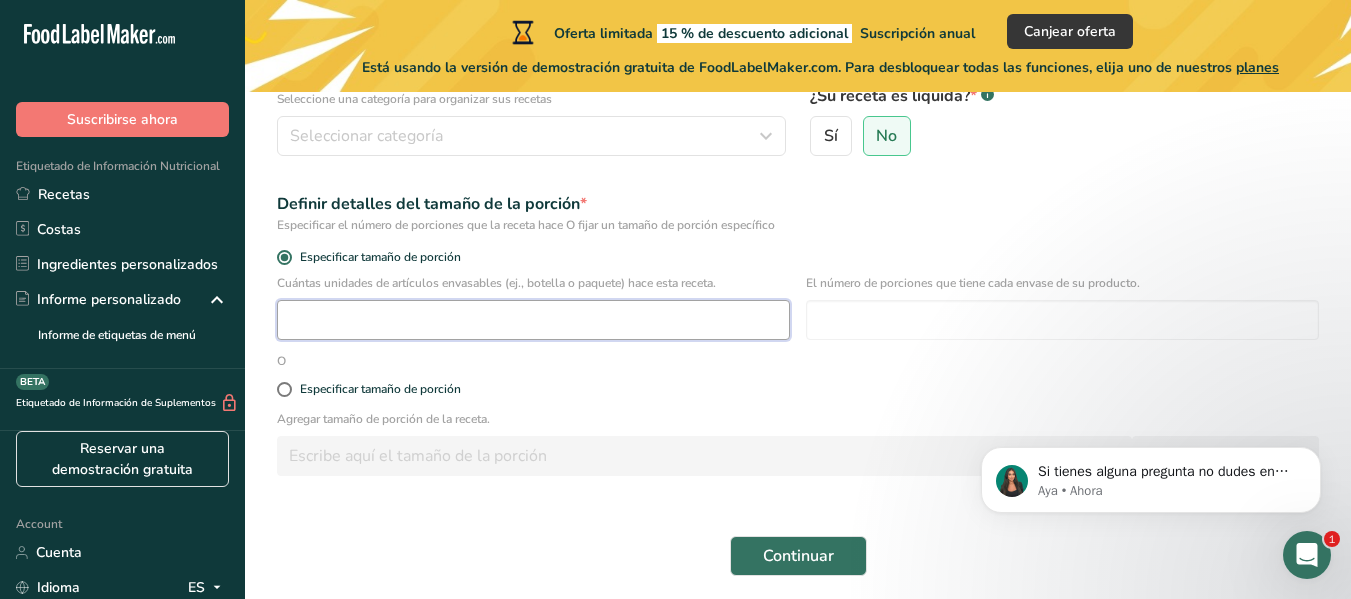 click at bounding box center [533, 320] 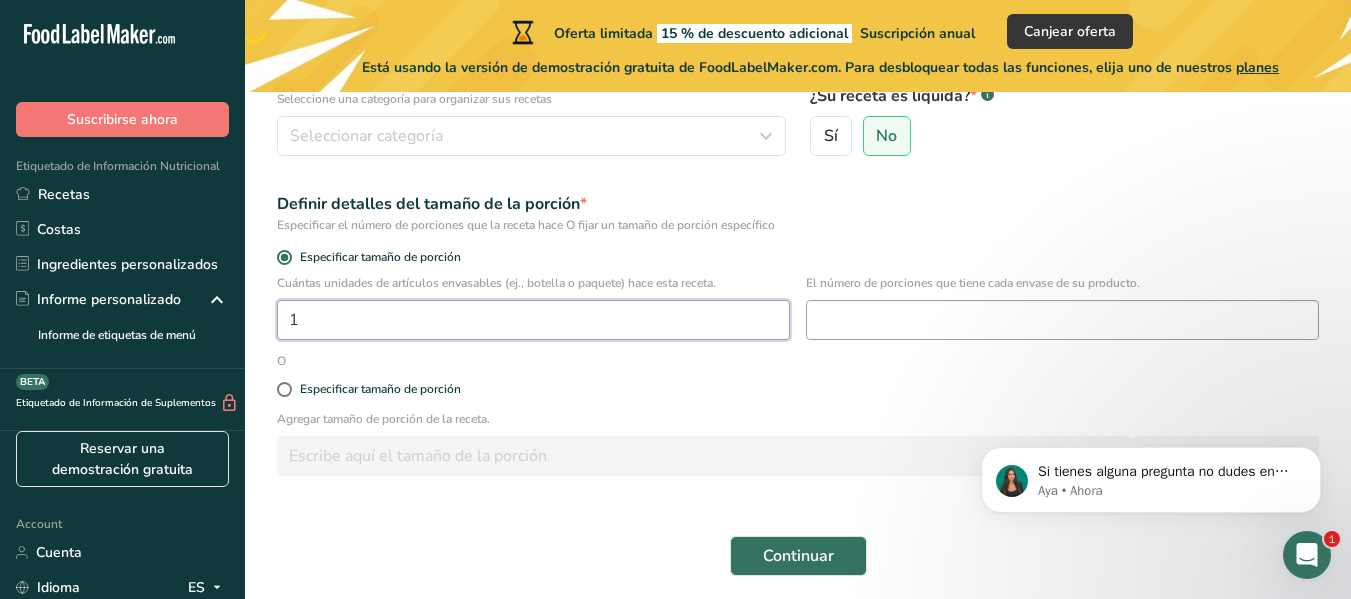 type on "1" 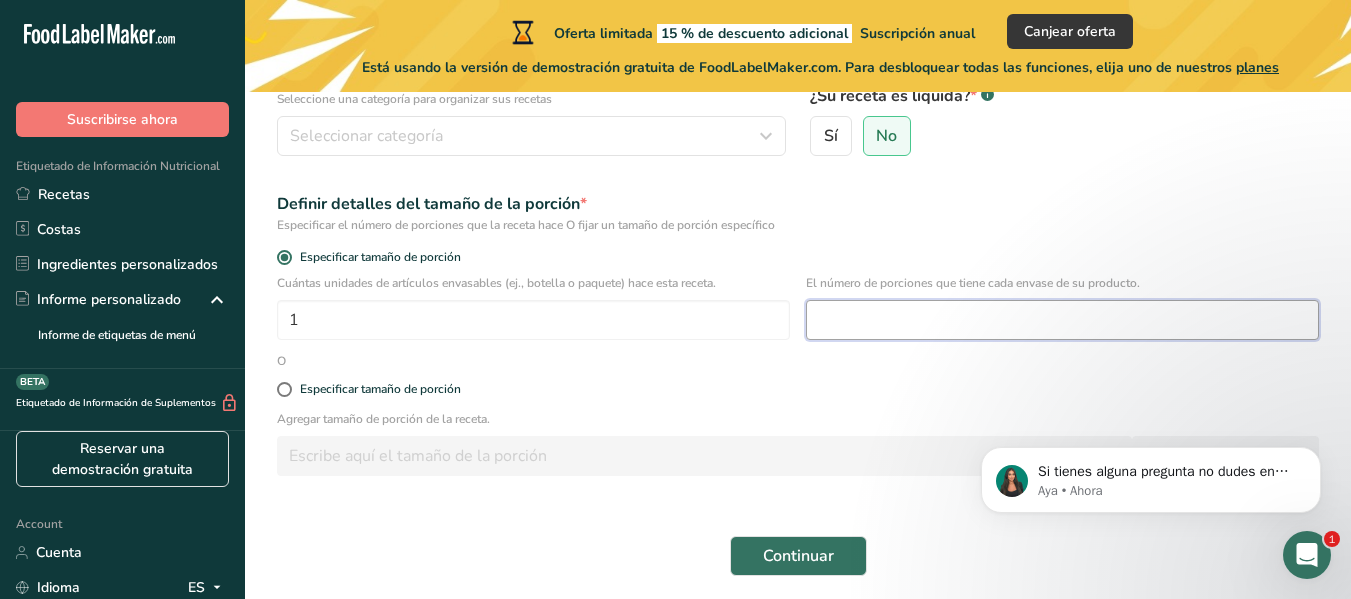 click at bounding box center [1062, 320] 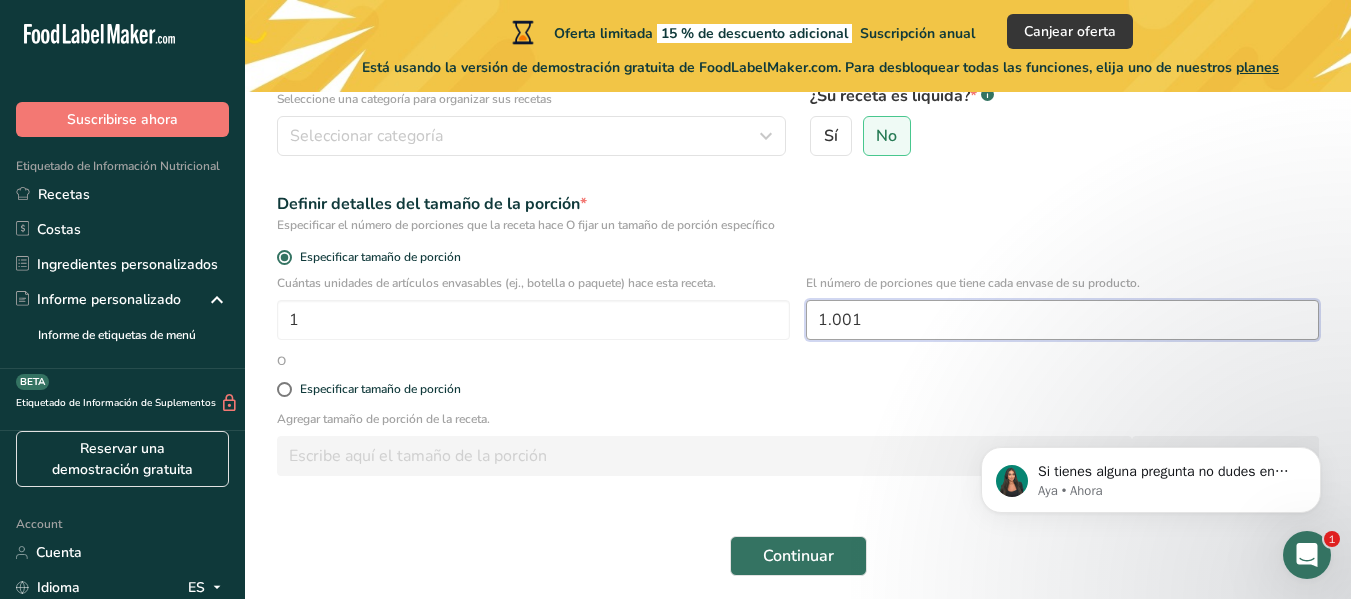 scroll, scrollTop: 29, scrollLeft: 0, axis: vertical 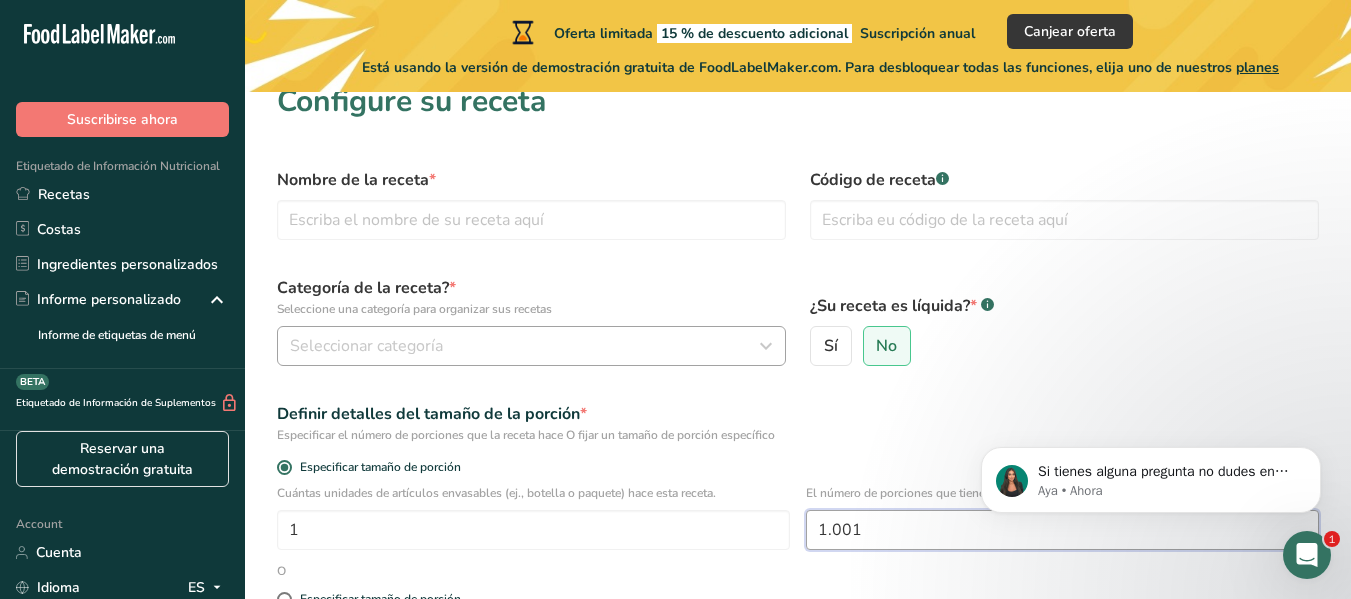 type on "1.001" 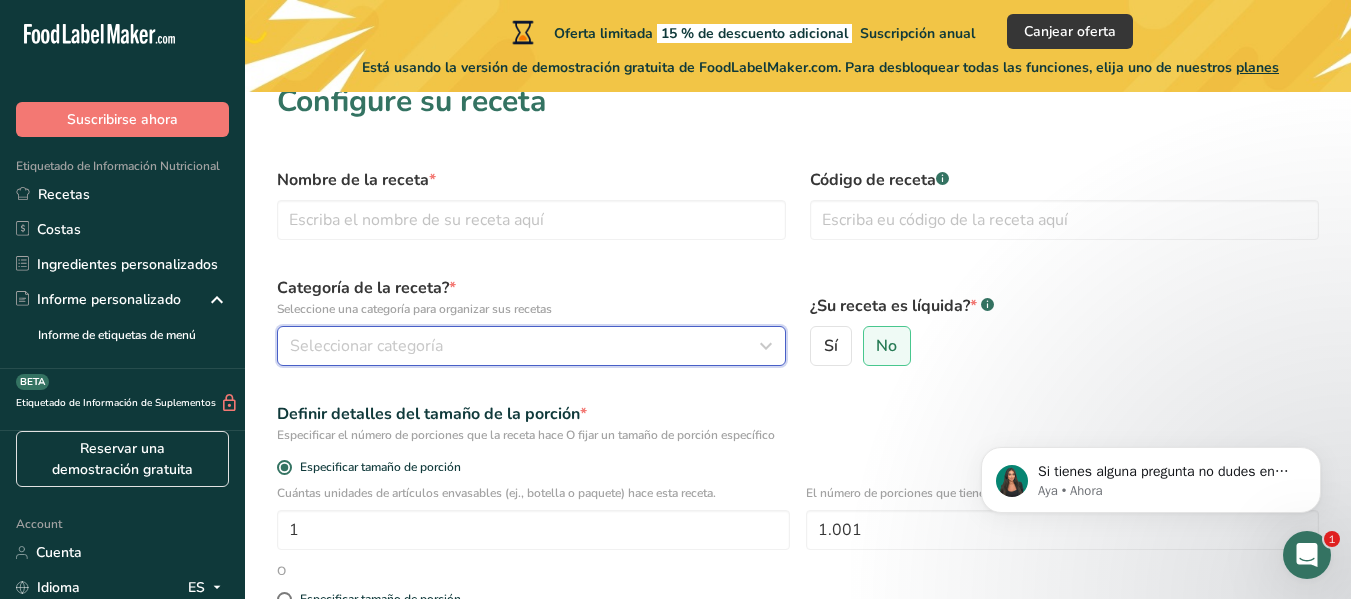 click on "Seleccionar categoría" at bounding box center (525, 346) 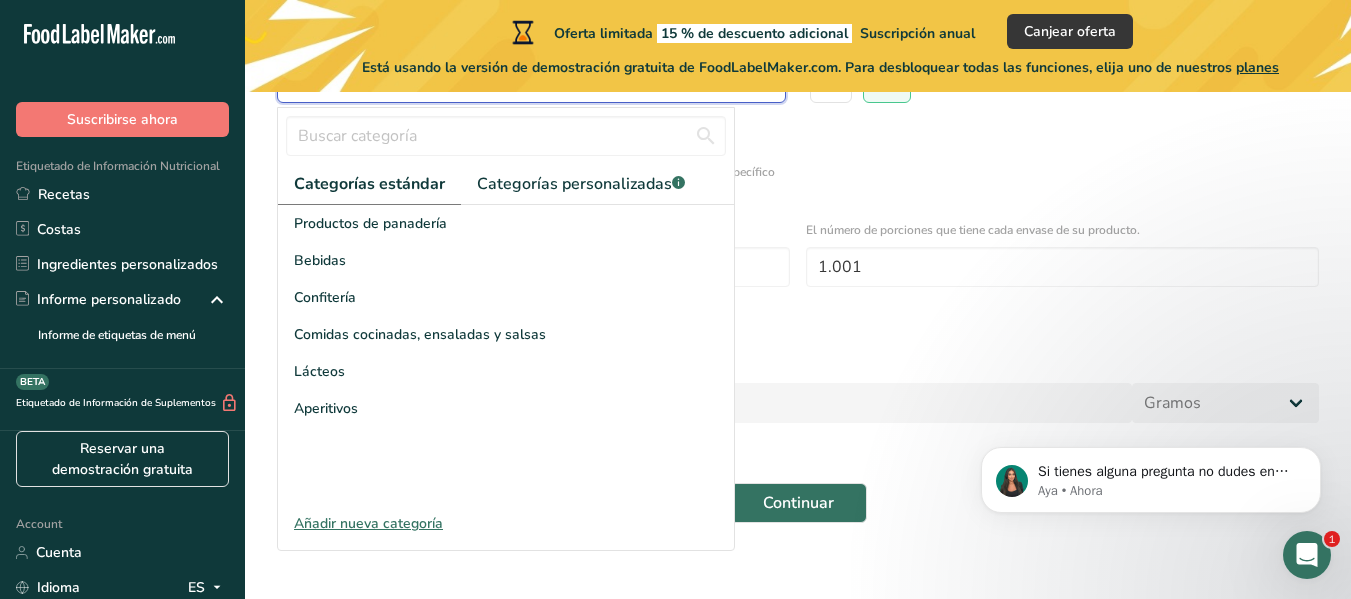 scroll, scrollTop: 293, scrollLeft: 0, axis: vertical 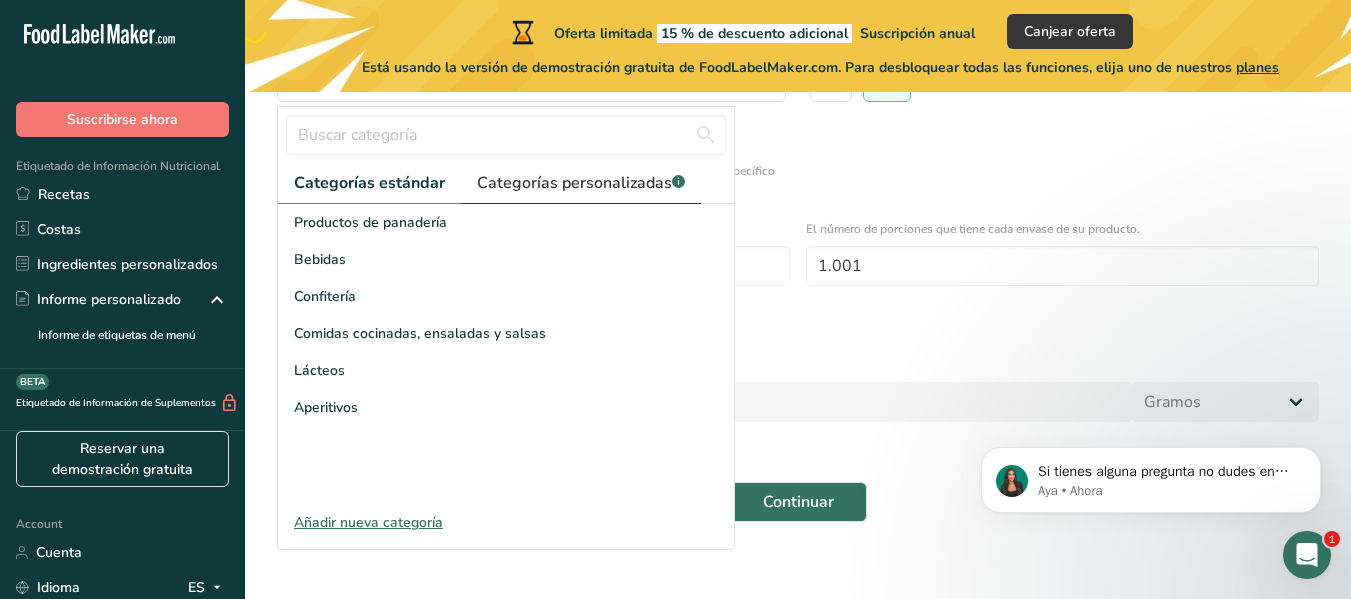 click on "Categorías personalizadas
.a-a{fill:#347362;}.b-a{fill:#fff;}" at bounding box center (581, 183) 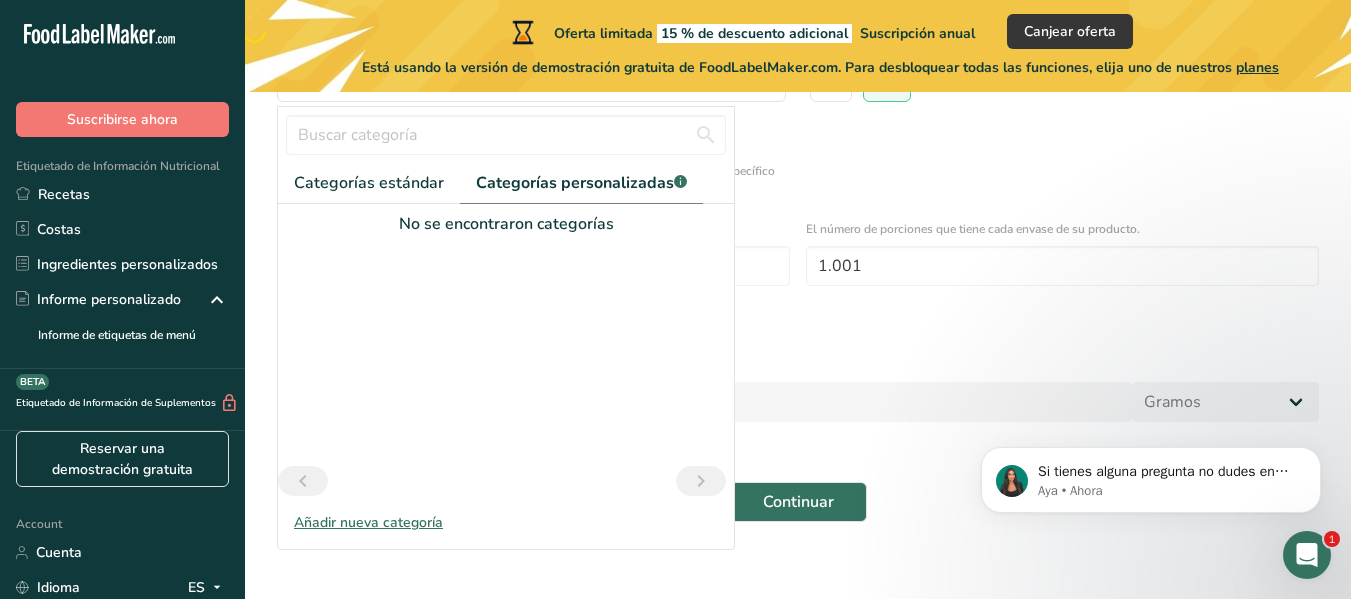 click at bounding box center (506, 135) 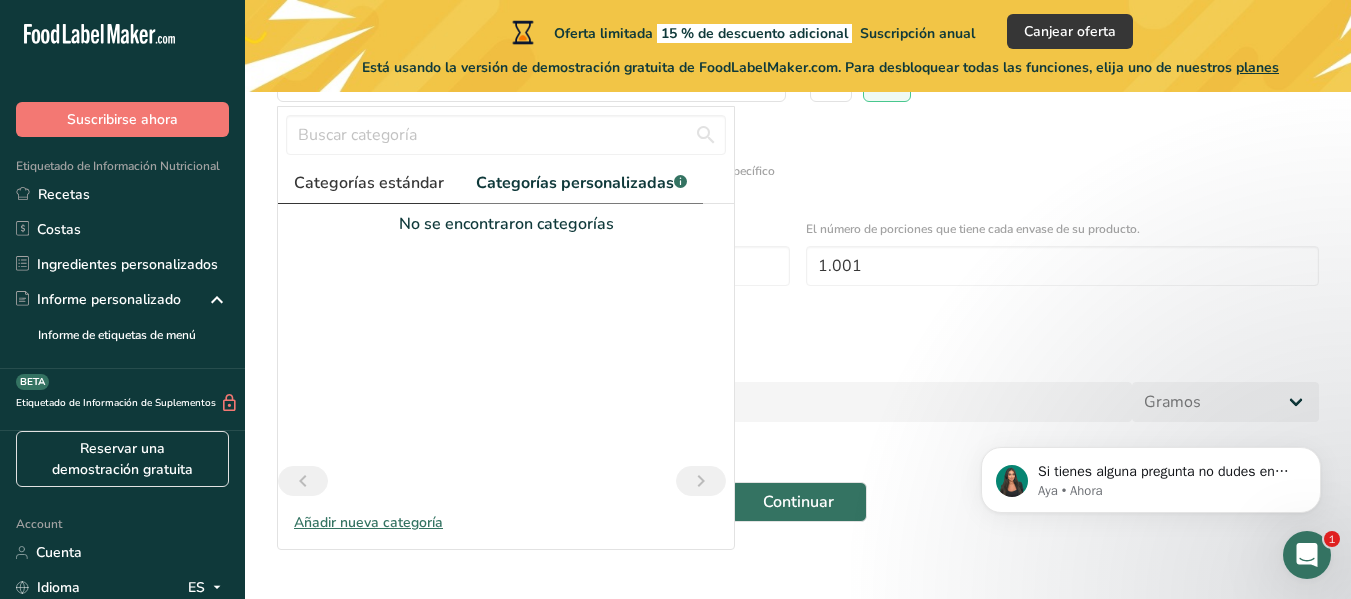 click on "Categorías estándar" at bounding box center [369, 183] 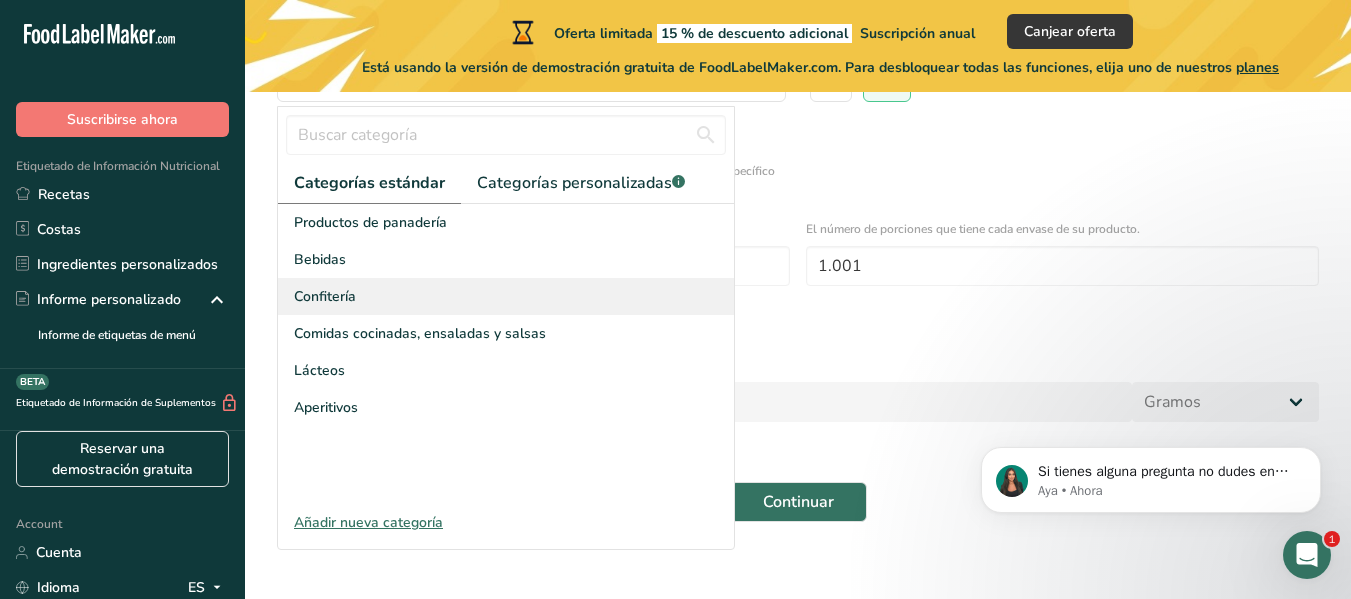 click on "Confitería" at bounding box center (506, 296) 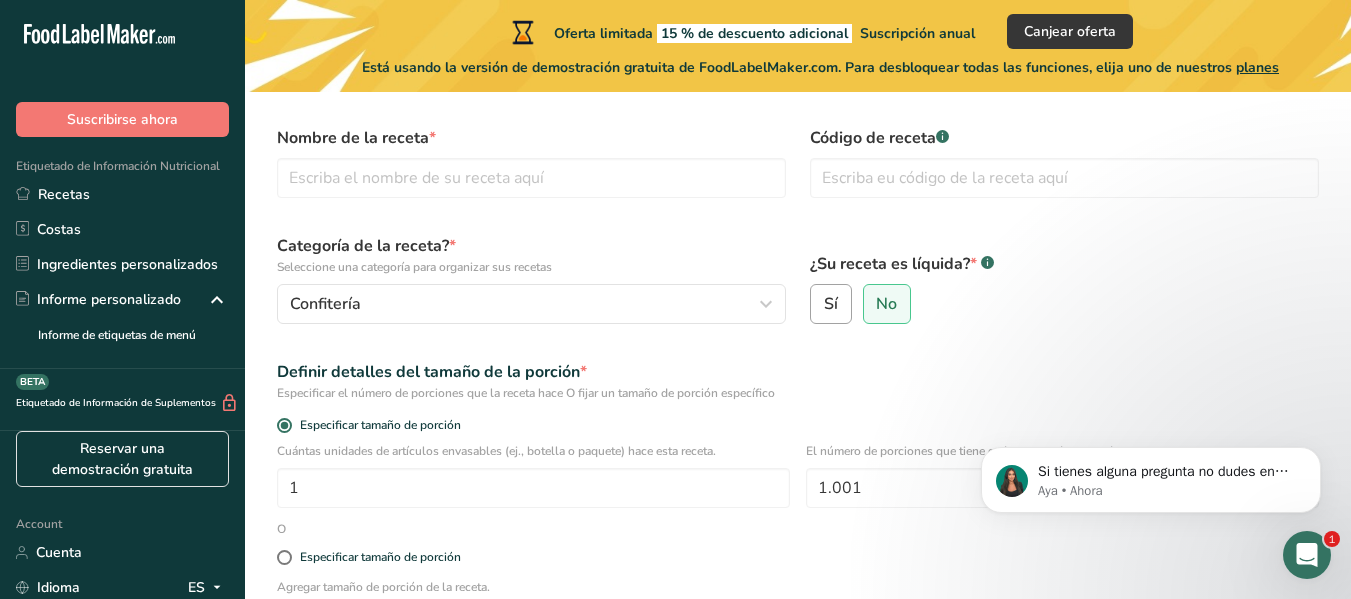 scroll, scrollTop: 0, scrollLeft: 0, axis: both 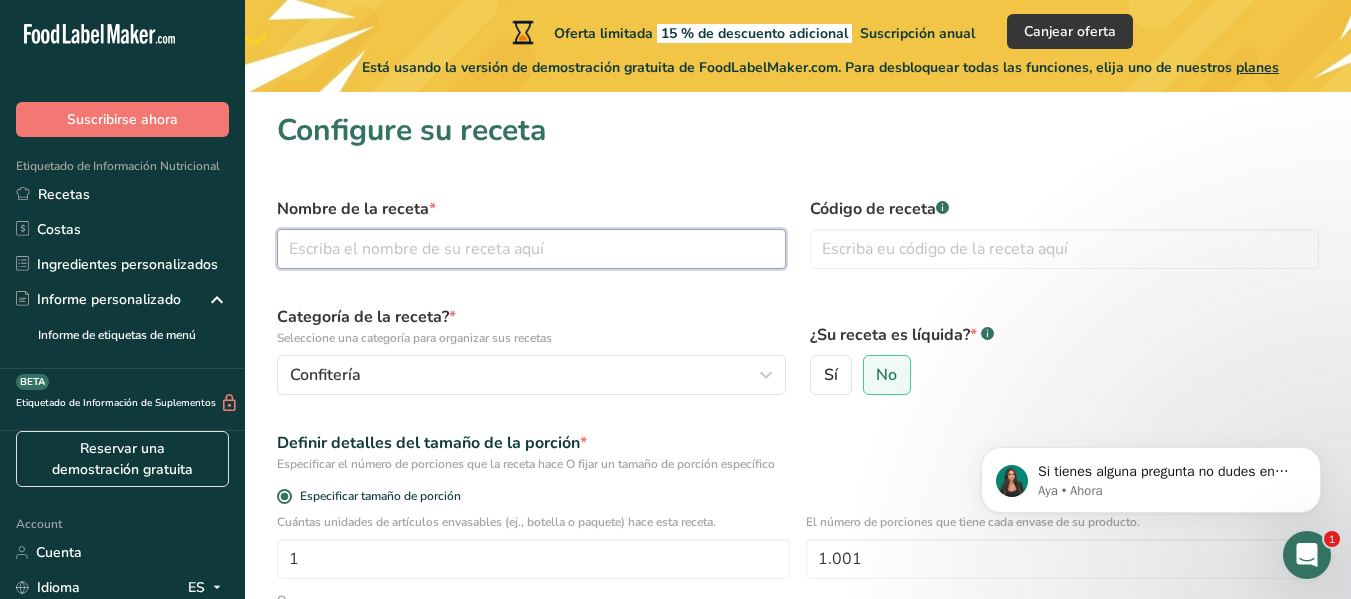 click at bounding box center (531, 249) 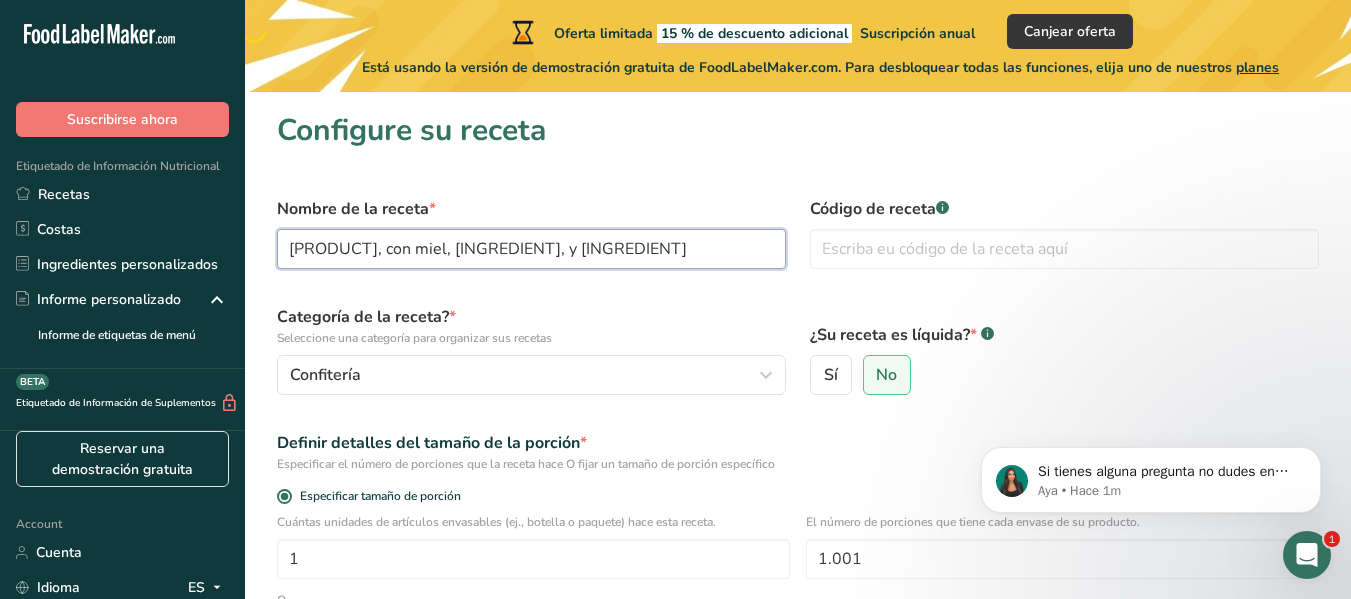 scroll, scrollTop: 0, scrollLeft: 128, axis: horizontal 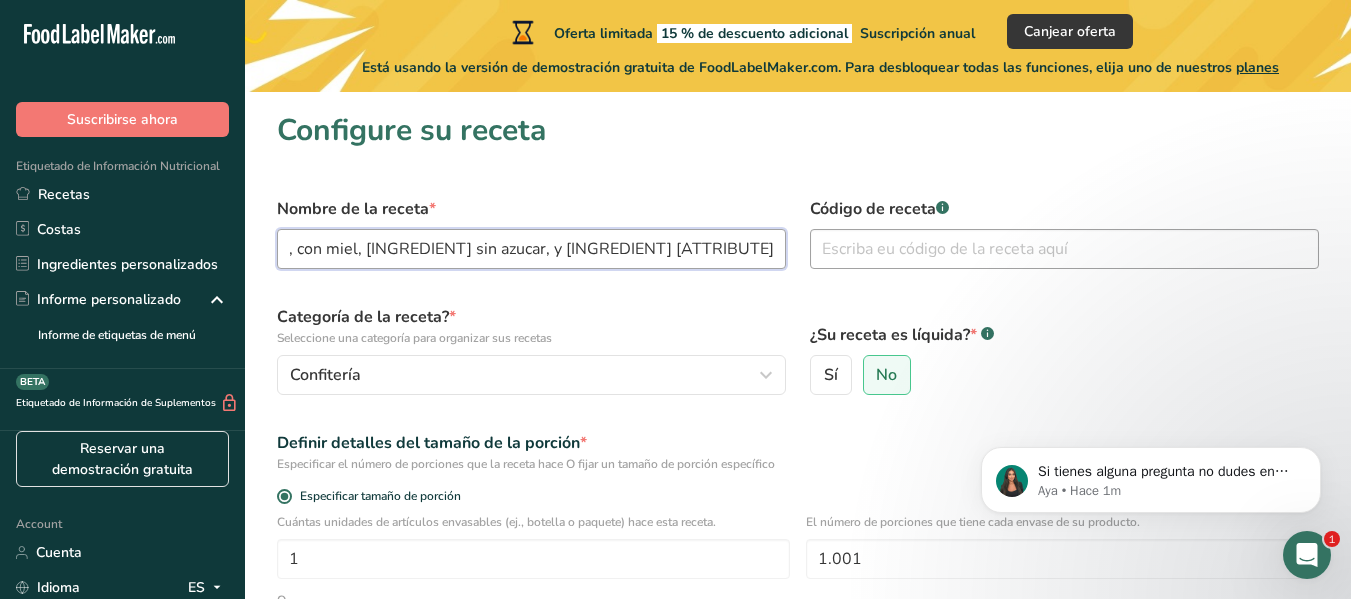 type on "[PRODUCT], con miel, [INGREDIENT] sin azucar, y [INGREDIENT] [ATTRIBUTE]" 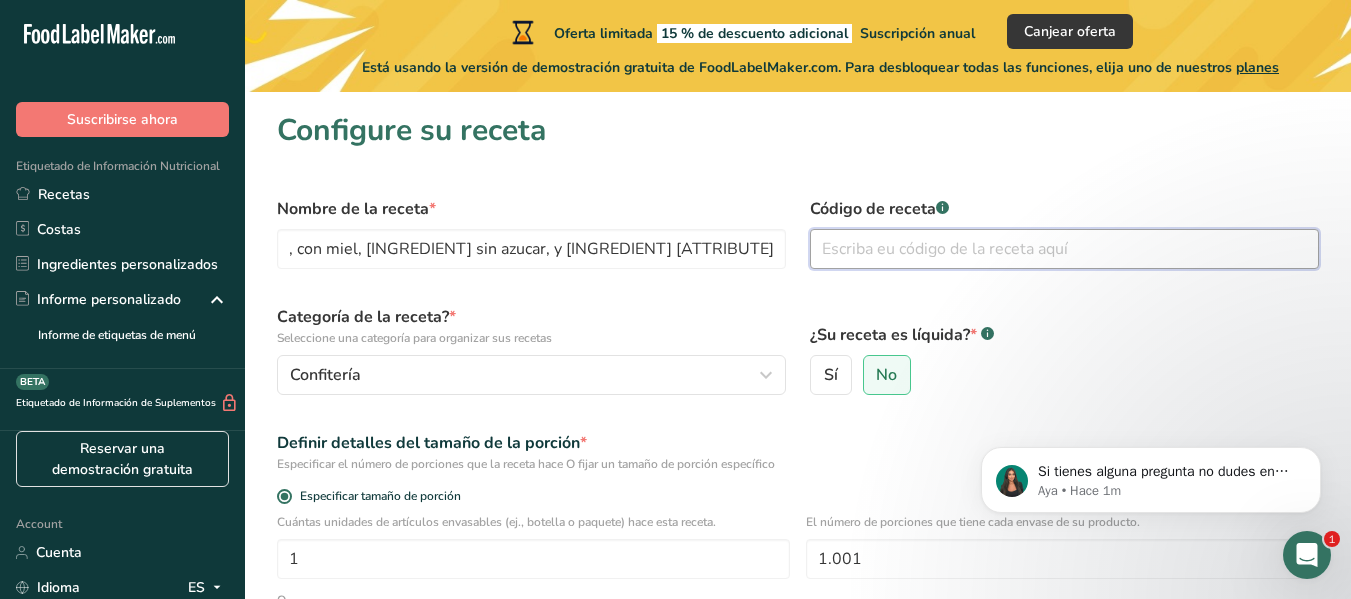 scroll, scrollTop: 0, scrollLeft: 0, axis: both 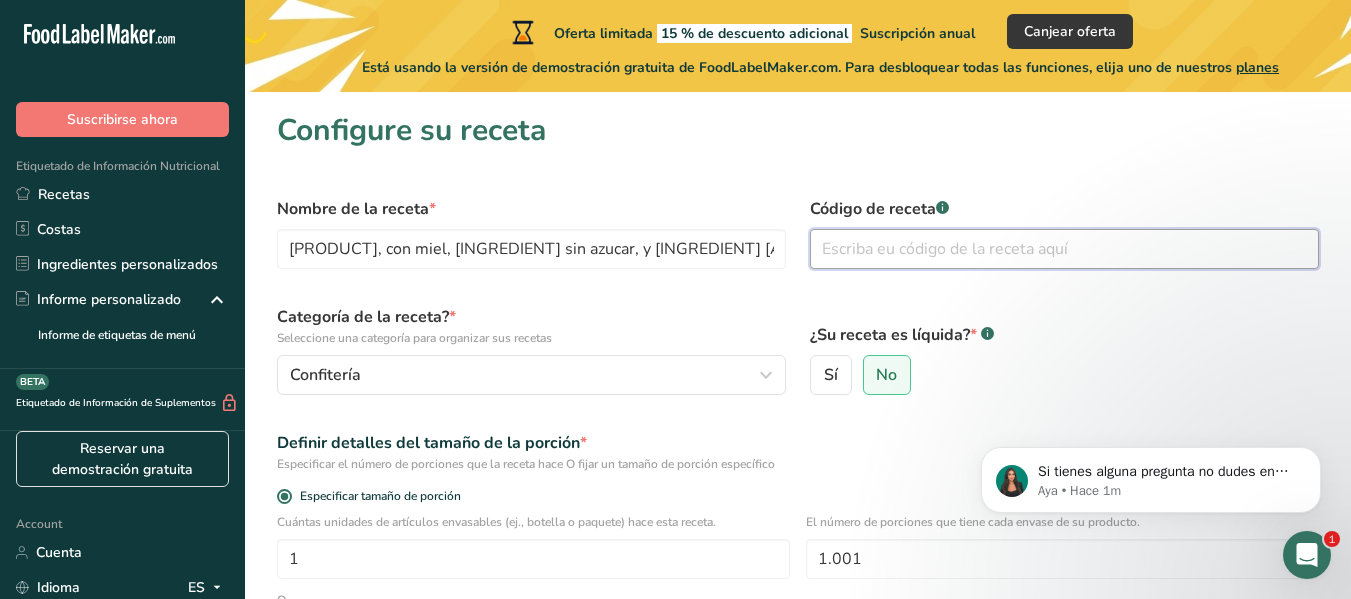 click at bounding box center (1064, 249) 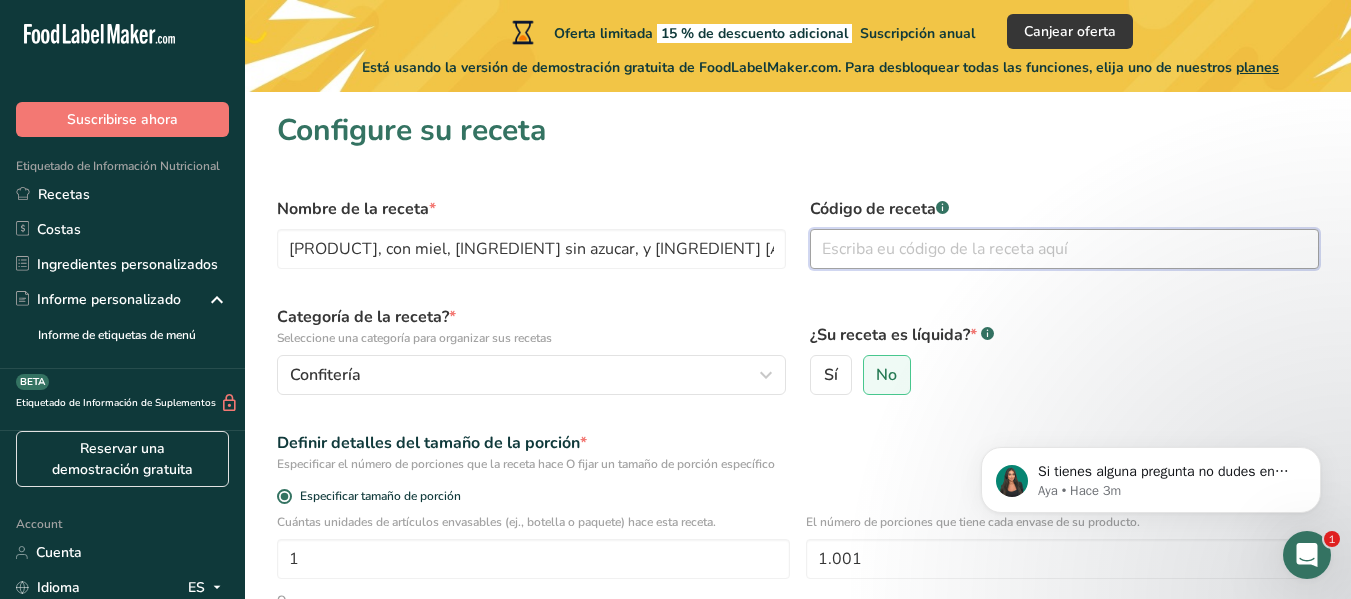 click at bounding box center [1064, 249] 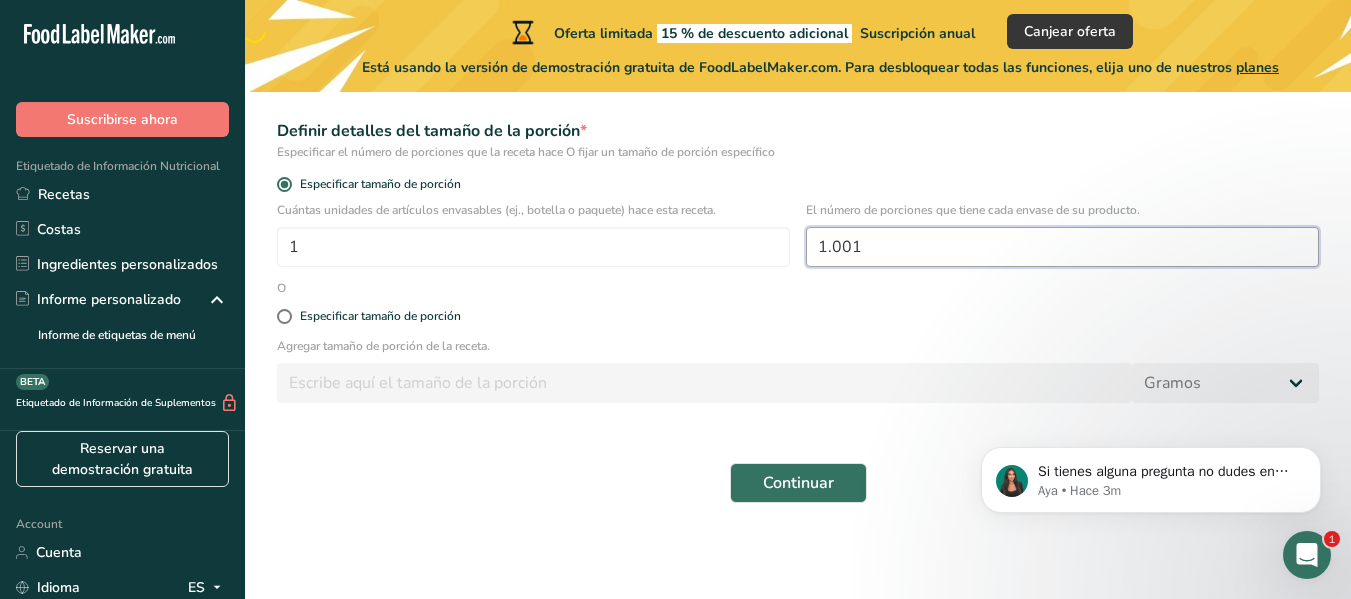 click on "1.001" at bounding box center [1062, 247] 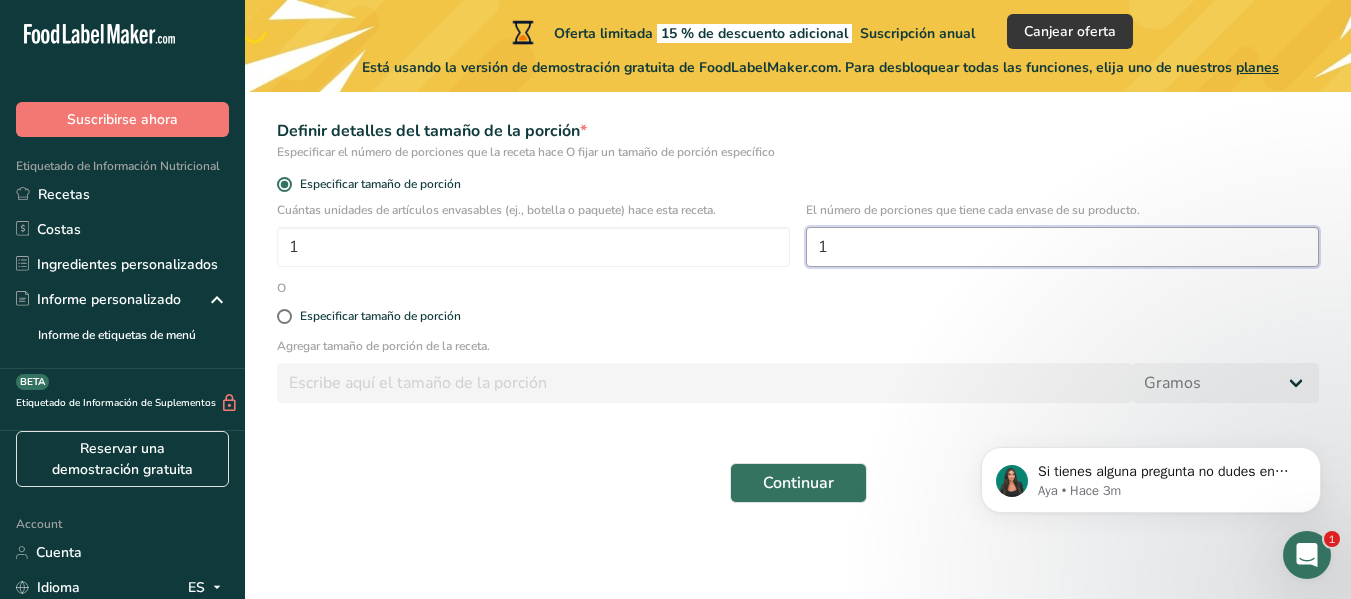 type on "1" 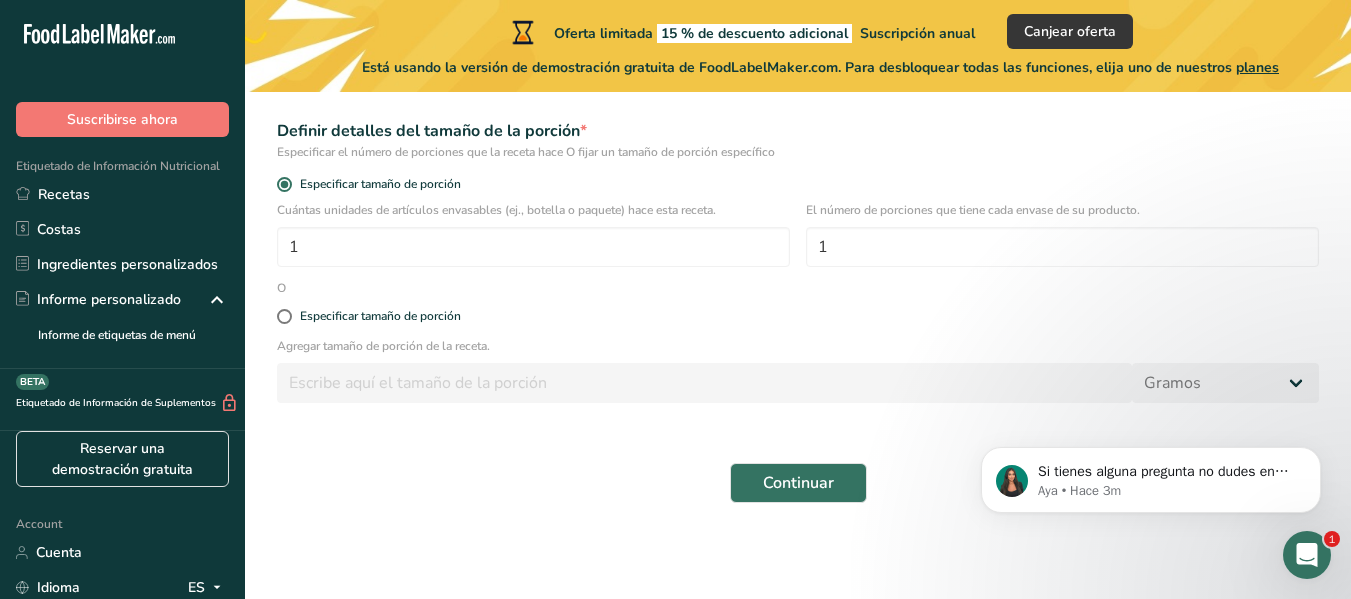 click on "Nombre de la receta *   [PRODUCT], con miel, [INGREDIENT] sin azucar, y [INGREDIENT] [ATTRIBUTE]
Código de receta
.a-a{fill:#347362;}.b-a{fill:#fff;}
Categoría de la receta? *
Seleccione una categoría para organizar sus recetas
Confitería
Categorías estándar
Categorías personalizadas
.a-a{fill:#347362;}.b-a{fill:#fff;}
Productos de panadería
Bebidas
Confitería
Comidas cocinadas, ensaladas y salsas
Lácteos
Aperitivos
No se encontraron categorías
Añadir nueva categoría
¿Su receta es líquida? *   .a-a{fill:#347362;}.b-a{fill:#fff;}           Sí   No   *           1     1" at bounding box center [798, 194] 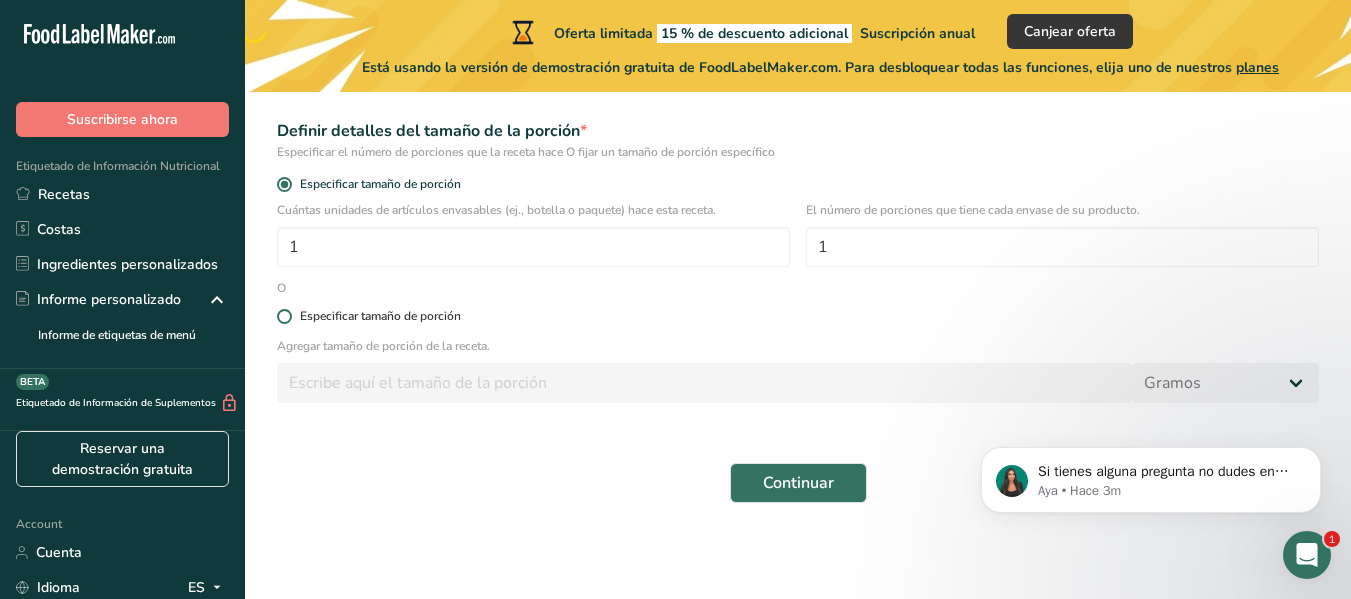 click at bounding box center (284, 316) 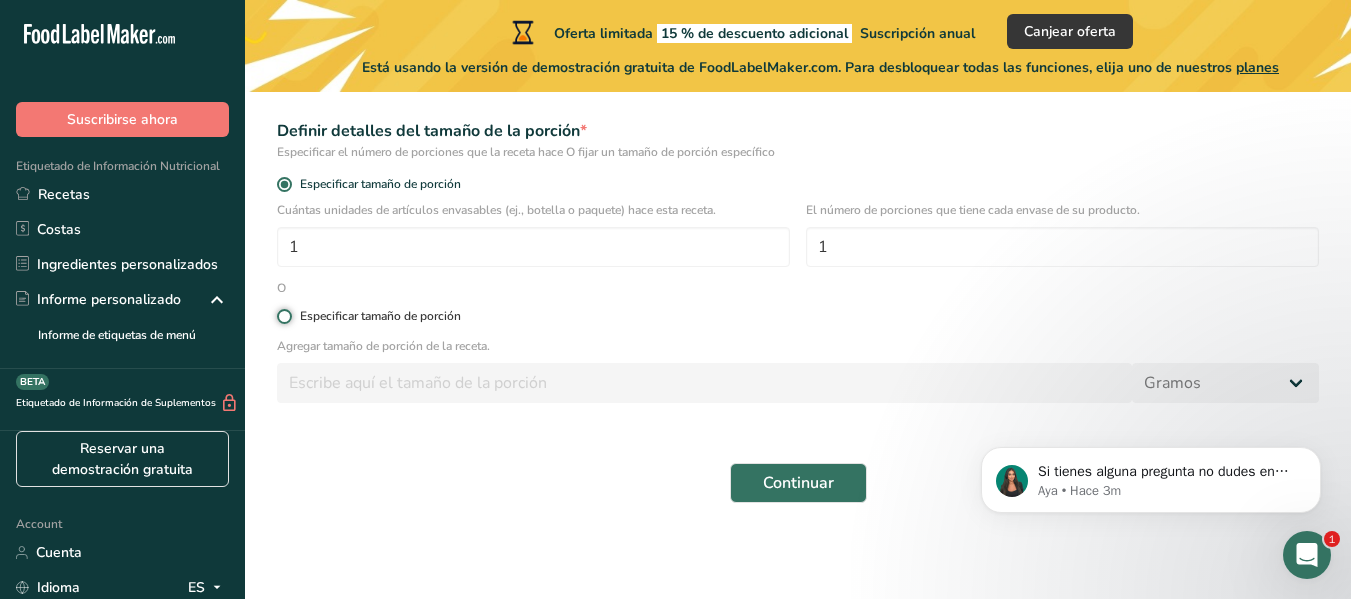 click on "Especificar tamaño de porción" at bounding box center (283, 316) 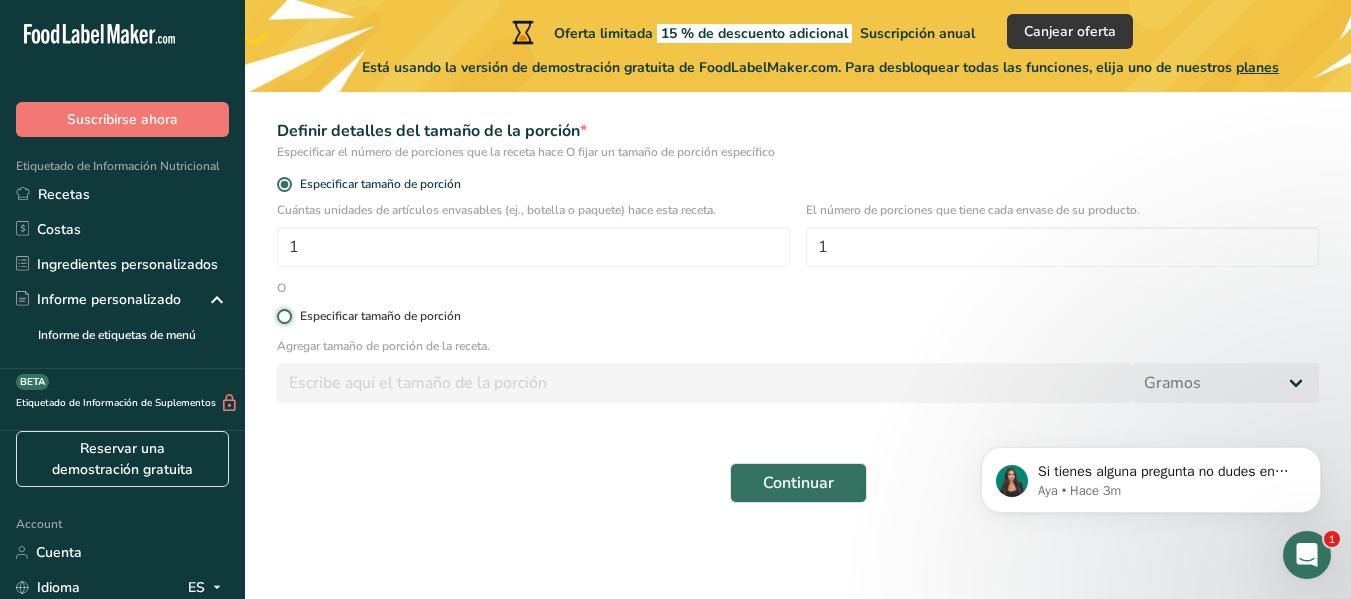 radio on "true" 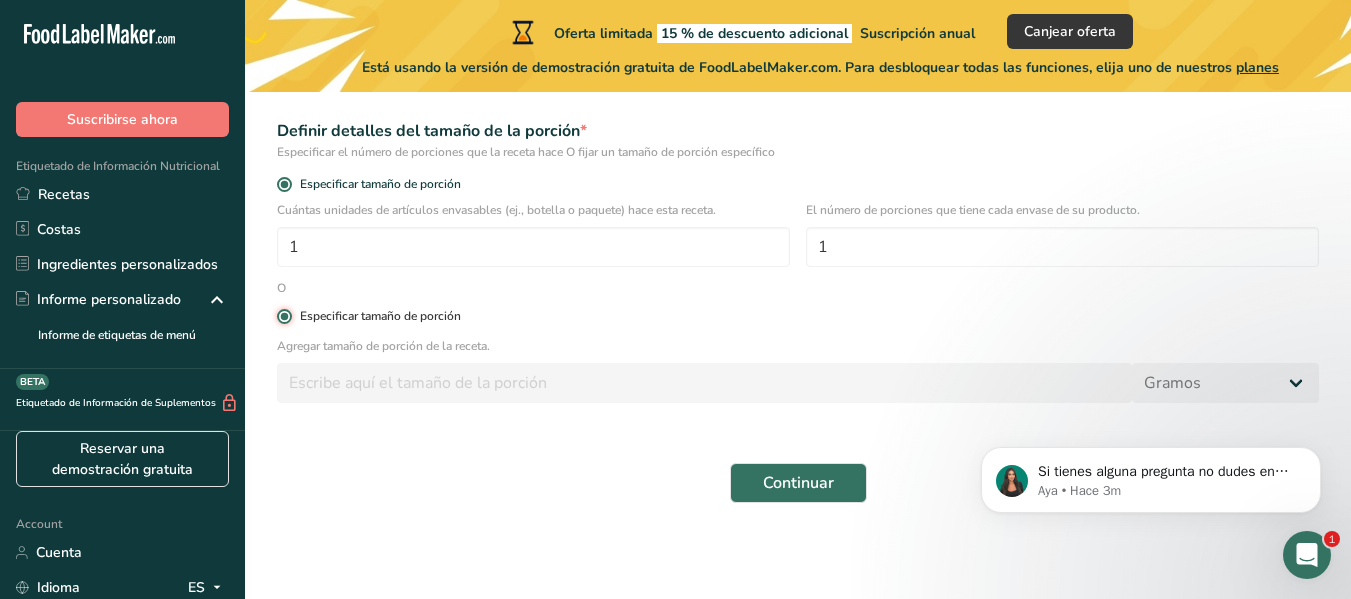 radio on "false" 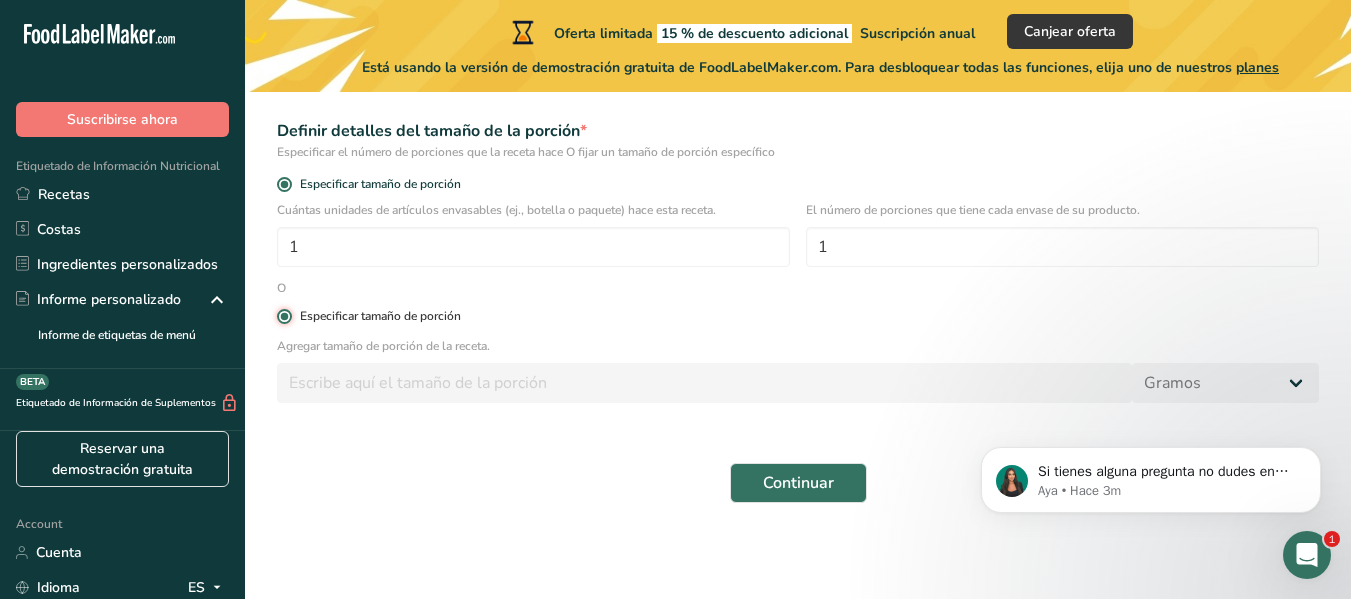 type 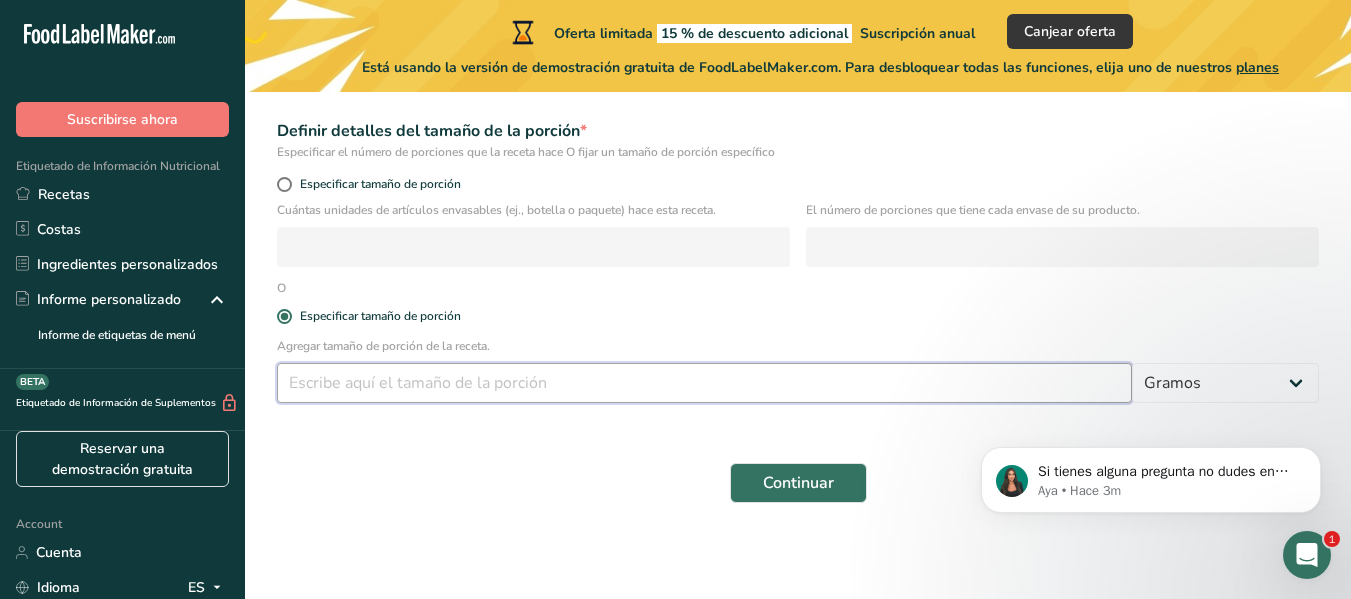 click at bounding box center [704, 383] 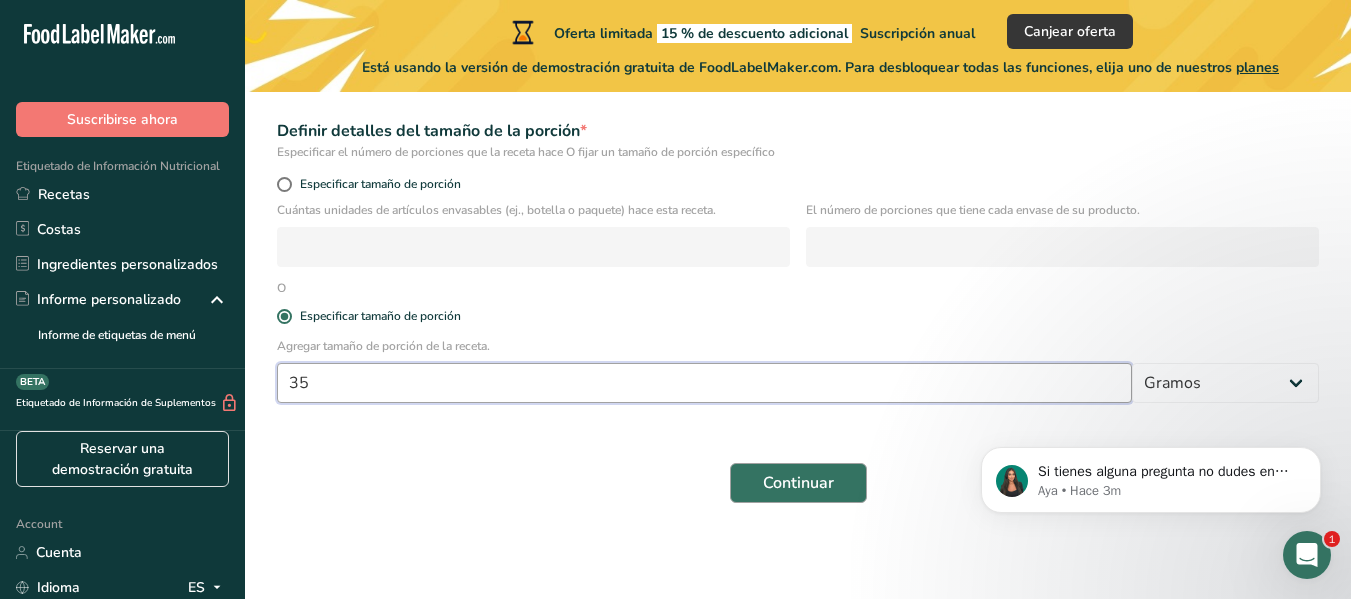type on "35" 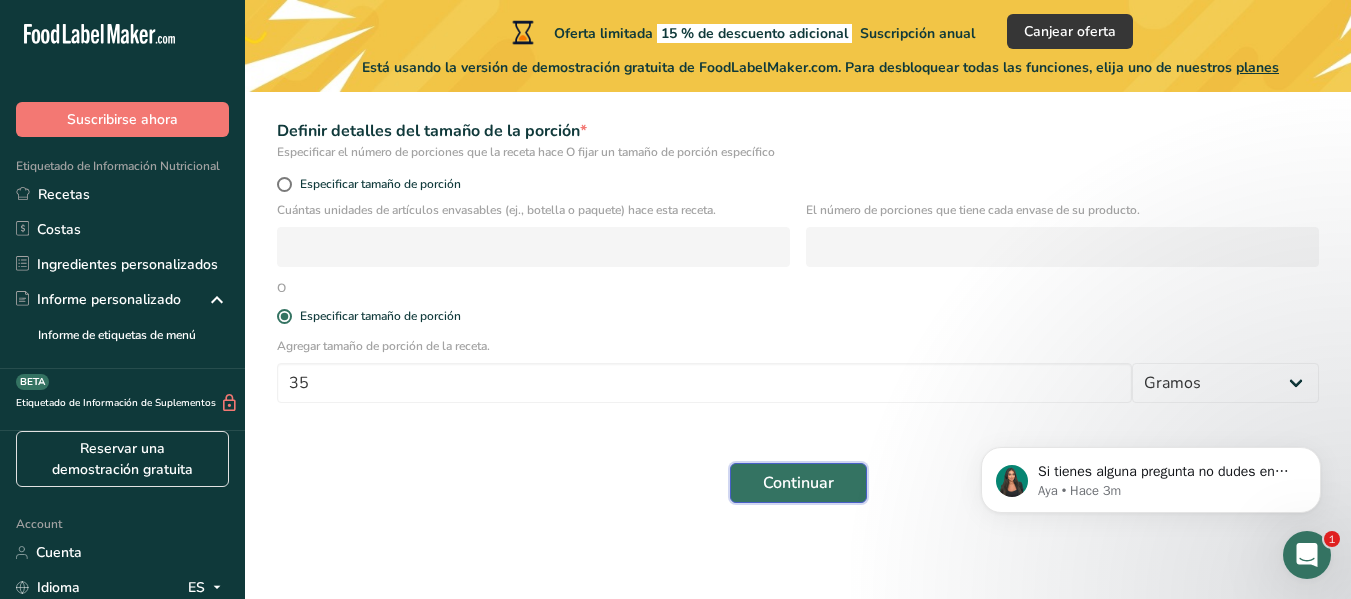click on "Continuar" at bounding box center [798, 483] 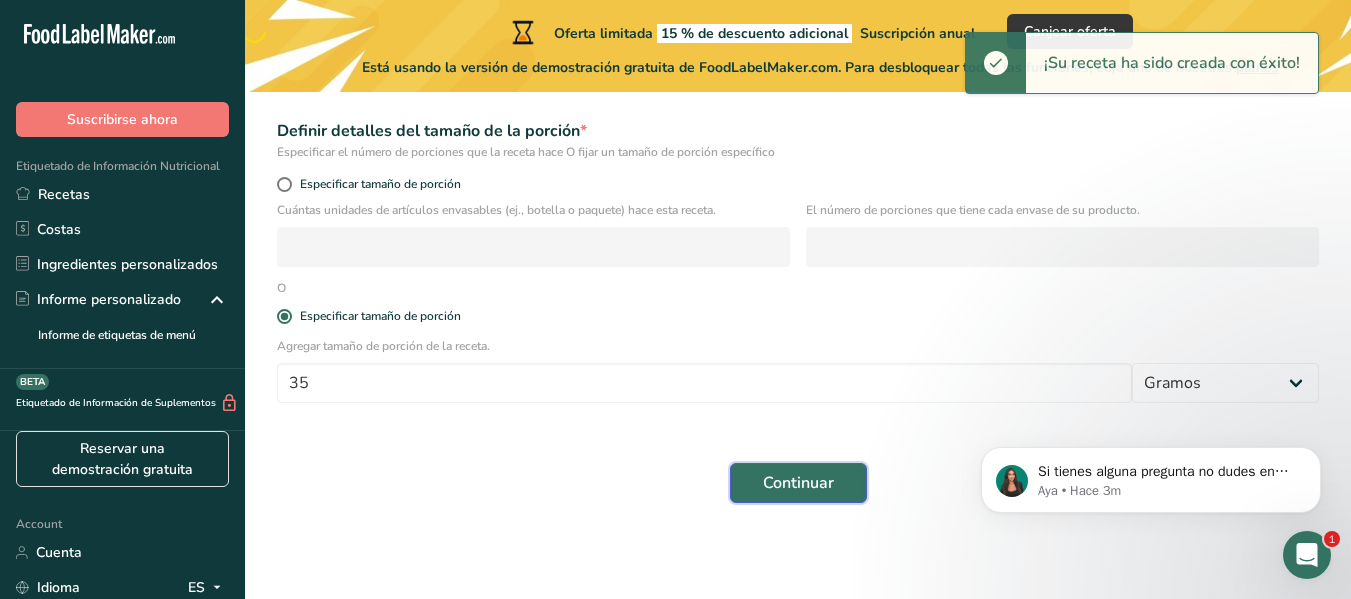 scroll, scrollTop: 0, scrollLeft: 0, axis: both 